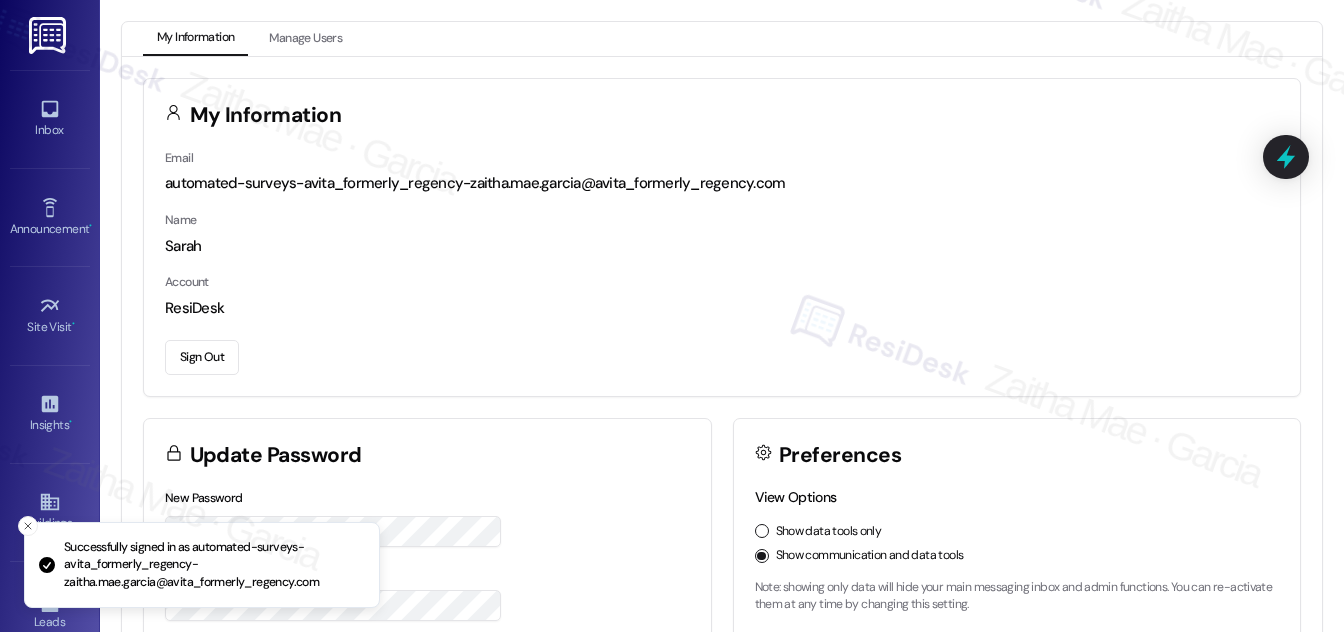 scroll, scrollTop: 0, scrollLeft: 0, axis: both 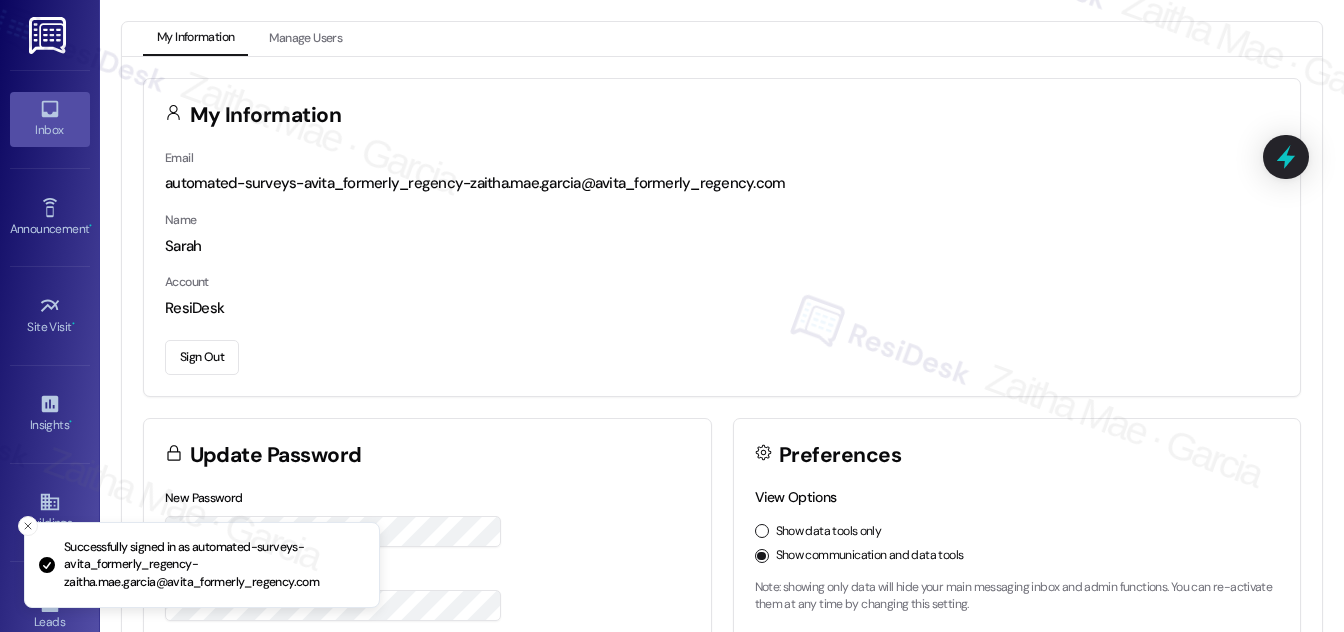click on "Inbox" at bounding box center [50, 130] 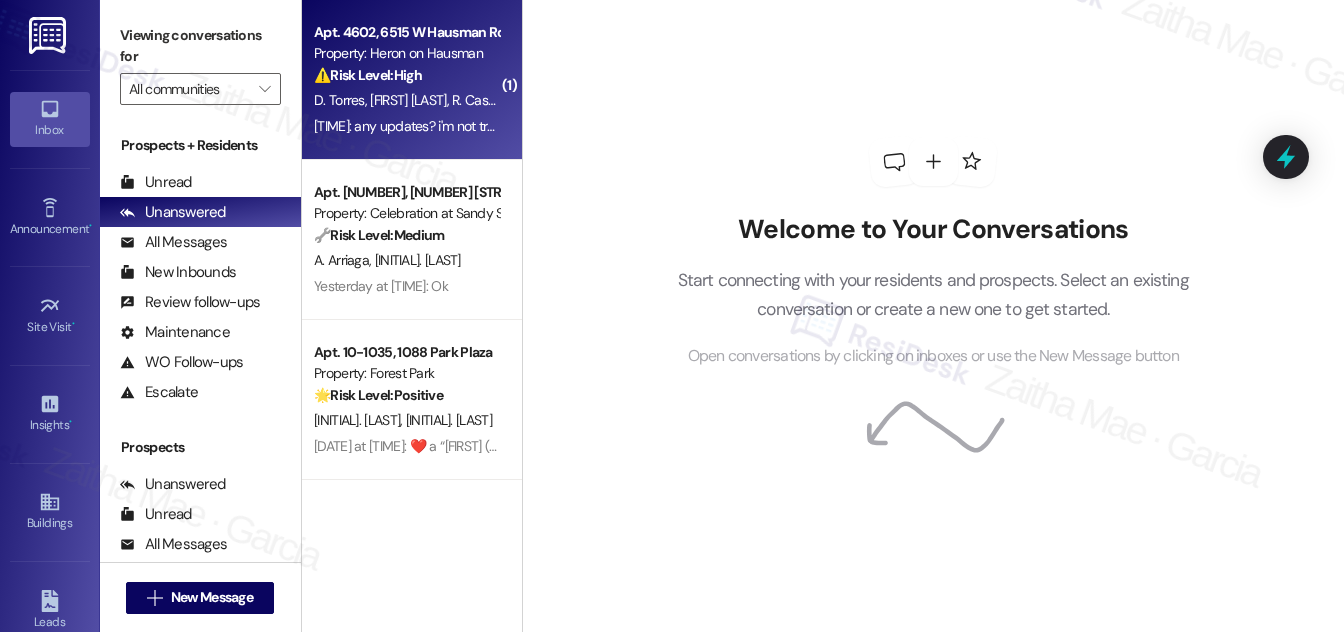 click on "⚠️ Risk Level: High The resident is following up on a mailbox key replacement and states there is a package inside needed for work. This elevates the urgency due to the resident's need for the package and potential impact on their work." at bounding box center [406, 75] 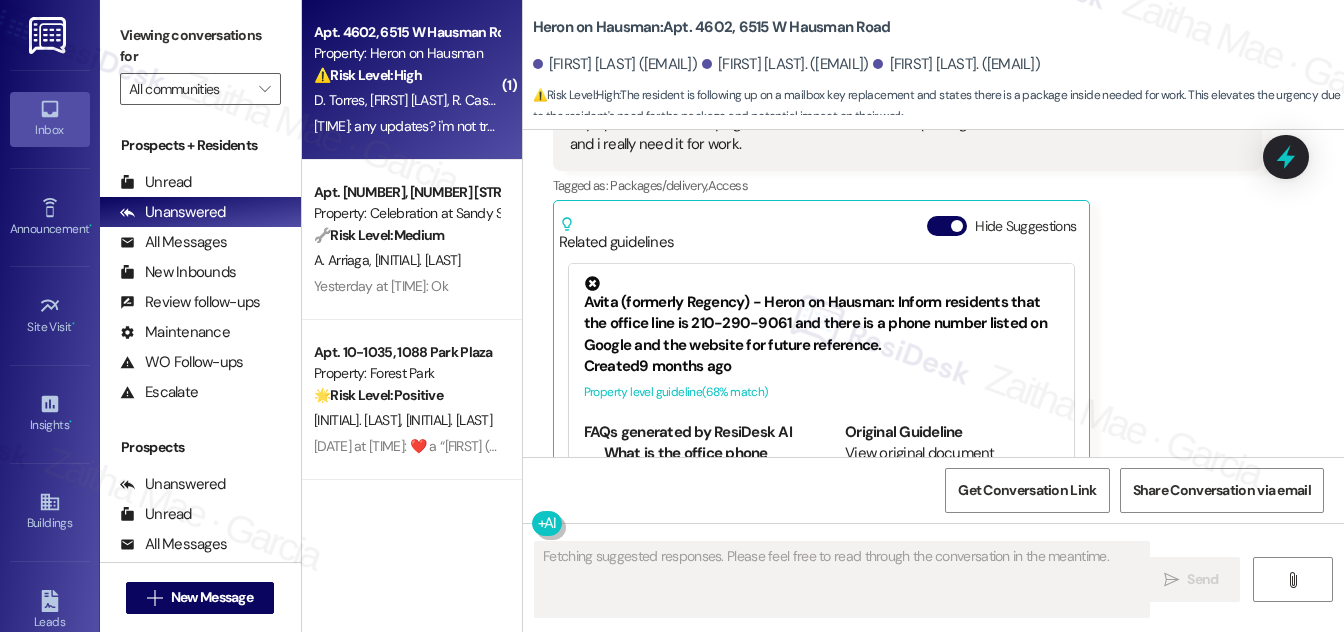 scroll, scrollTop: 10973, scrollLeft: 0, axis: vertical 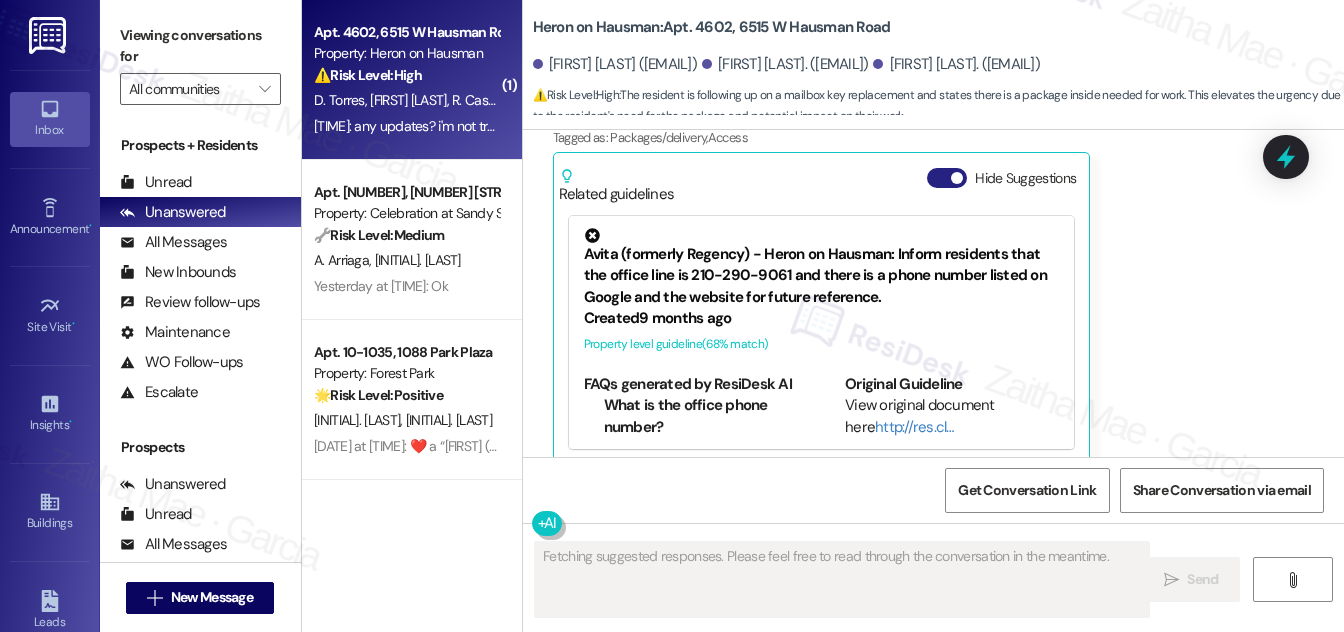click on "Hide Suggestions" at bounding box center (947, 178) 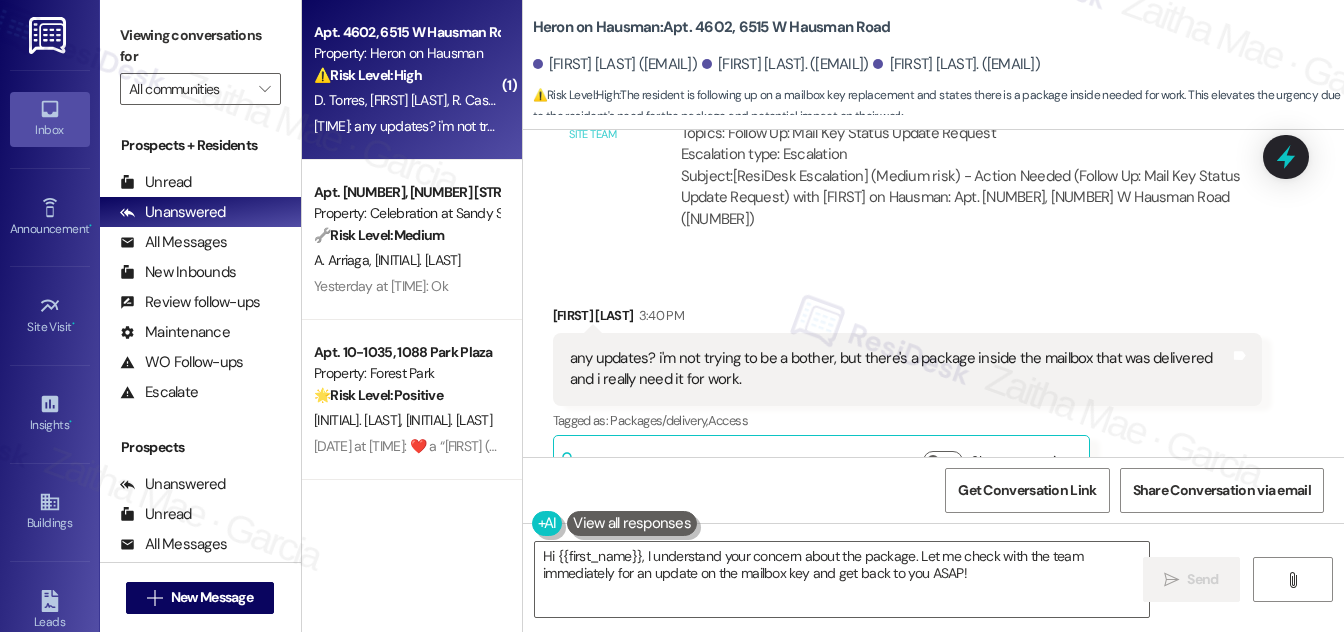 scroll, scrollTop: 10720, scrollLeft: 0, axis: vertical 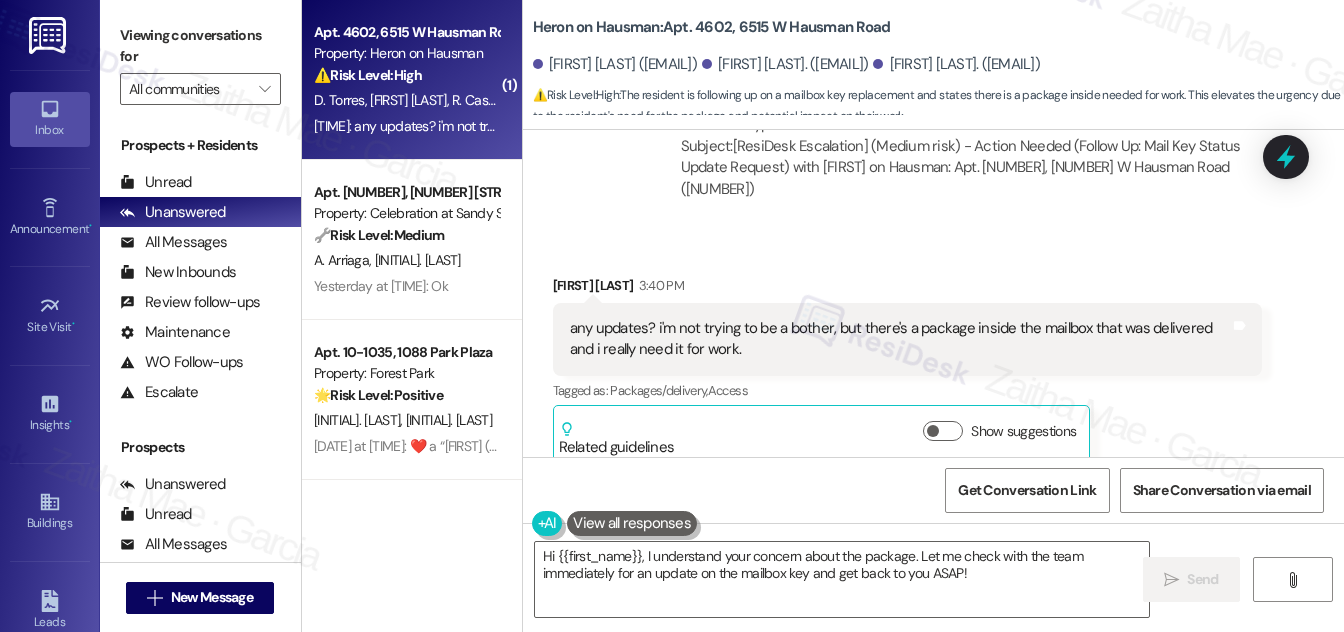 click on "[FIRST] [LAST] [TIME]" at bounding box center (907, 289) 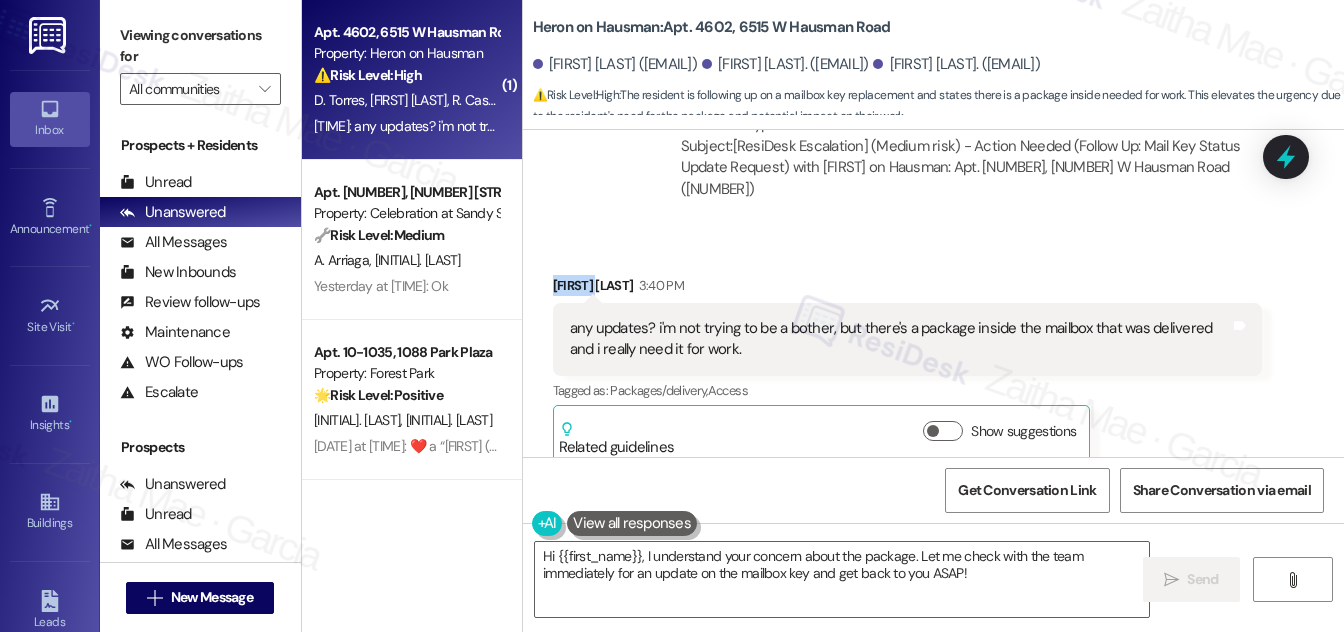 click on "[FIRST] [LAST] [TIME]" at bounding box center (907, 289) 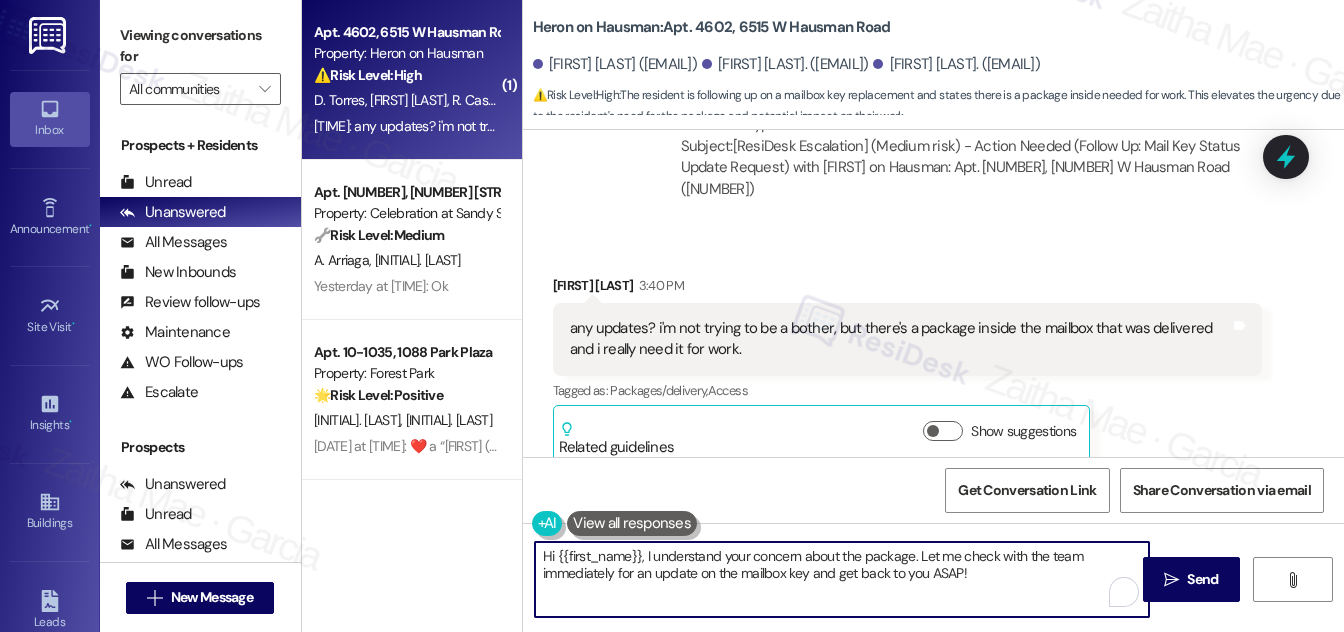 drag, startPoint x: 640, startPoint y: 552, endPoint x: 528, endPoint y: 560, distance: 112.28535 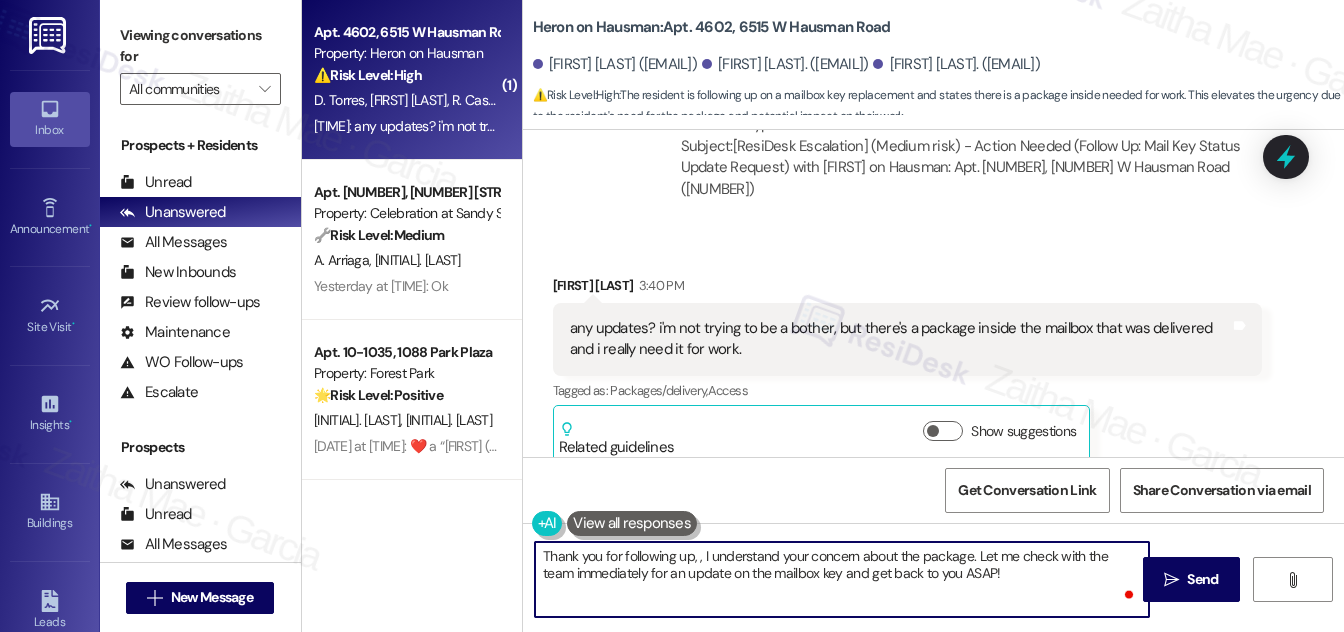paste on "[FIRST]" 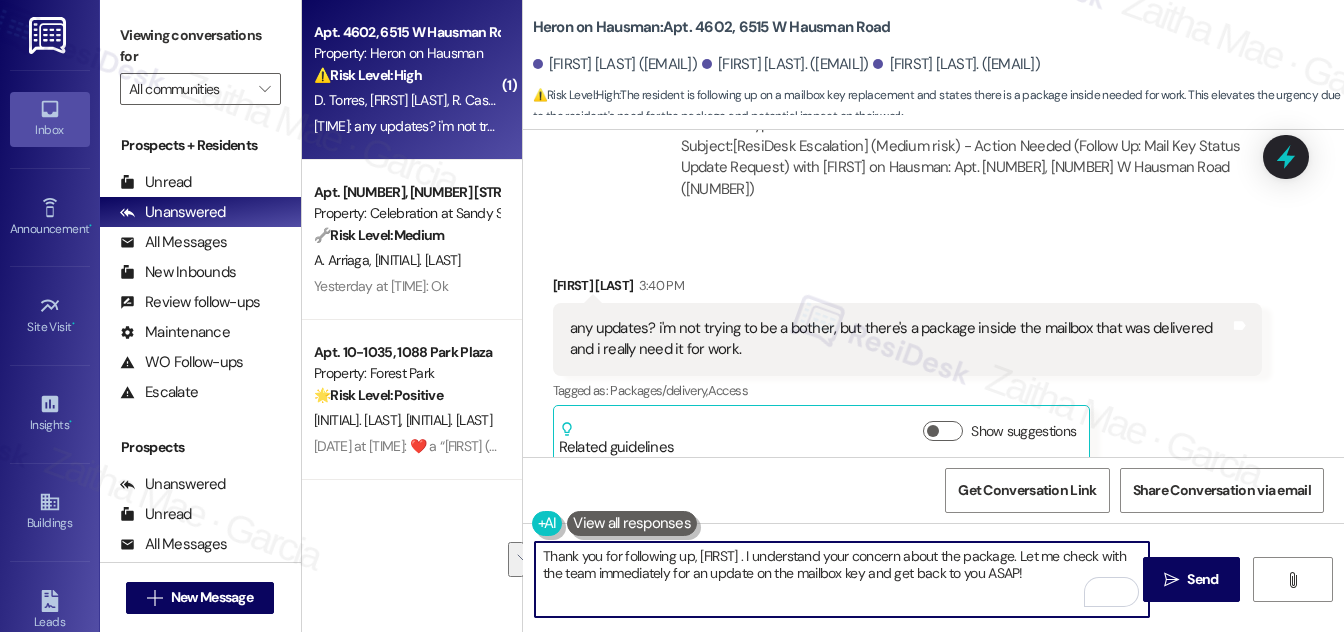 drag, startPoint x: 1029, startPoint y: 551, endPoint x: 1032, endPoint y: 571, distance: 20.22375 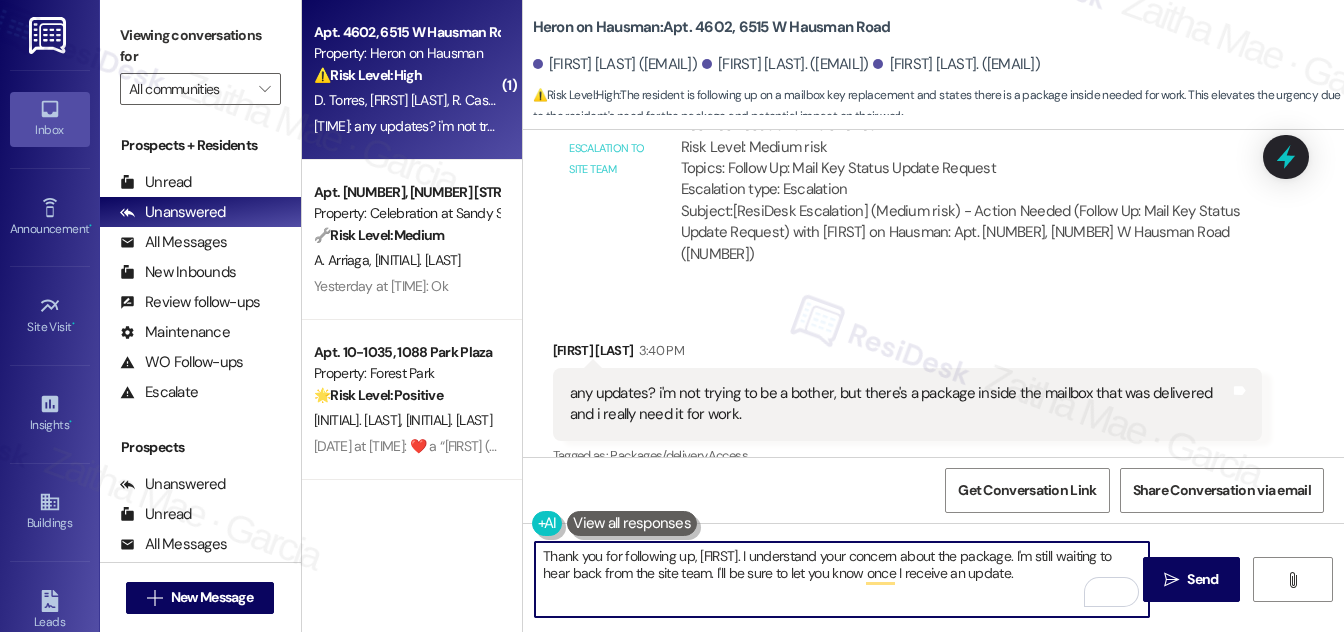 scroll, scrollTop: 10720, scrollLeft: 0, axis: vertical 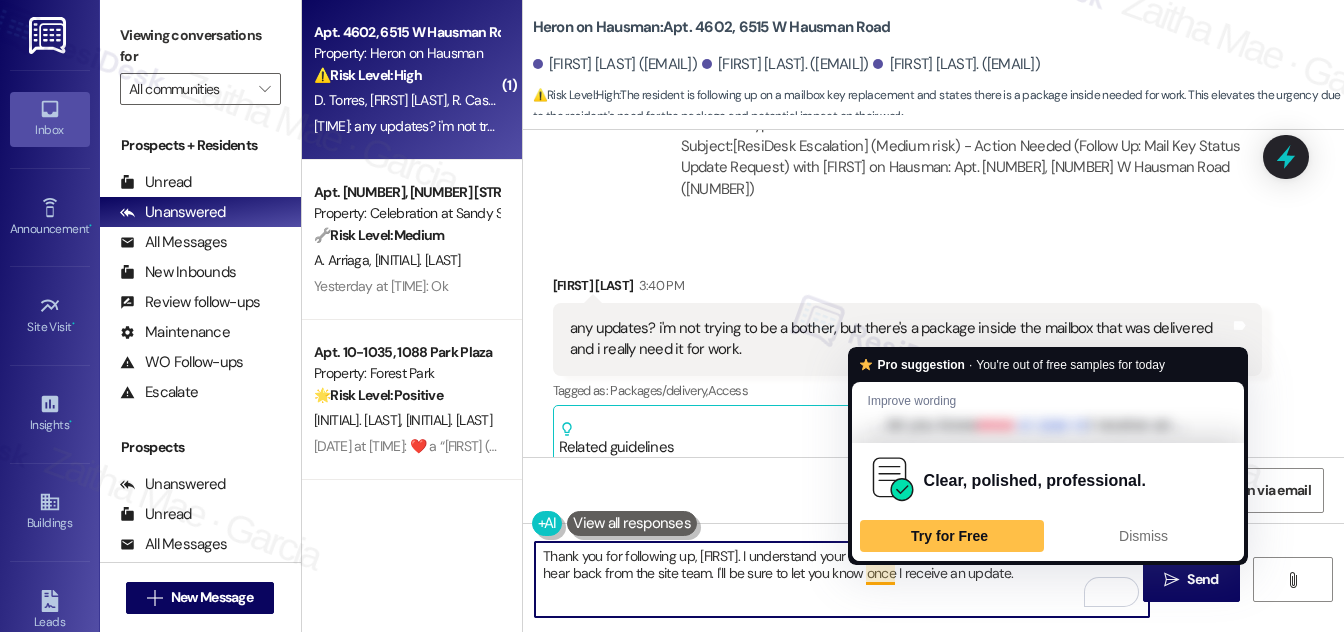 click on "Thank you for following up, [FIRST]. I understand your concern about the package. I'm still waiting to hear back from the site team. I'll be sure to let you know once I receive an update." at bounding box center [842, 579] 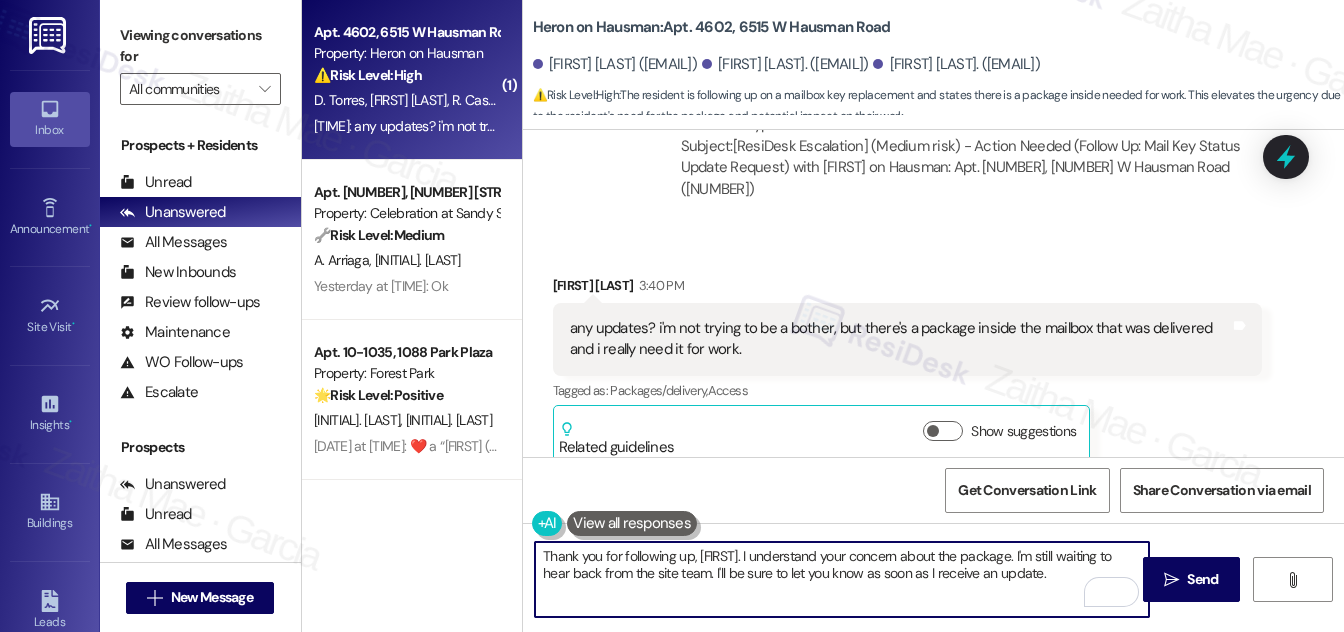 click on "Thank you for following up, [FIRST]. I understand your concern about the package. I'm still waiting to hear back from the site team. I'll be sure to let you know as soon as I receive an update." at bounding box center [842, 579] 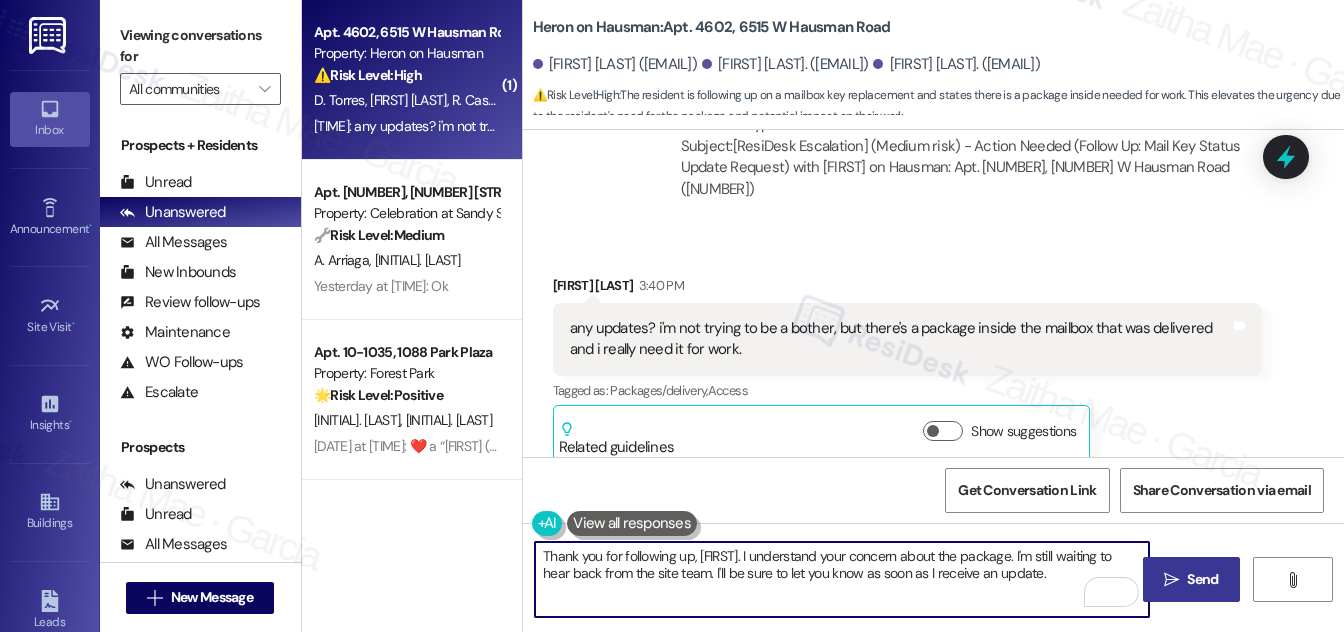 type on "Thank you for following up, [FIRST]. I understand your concern about the package. I'm still waiting to hear back from the site team. I'll be sure to let you know as soon as I receive an update." 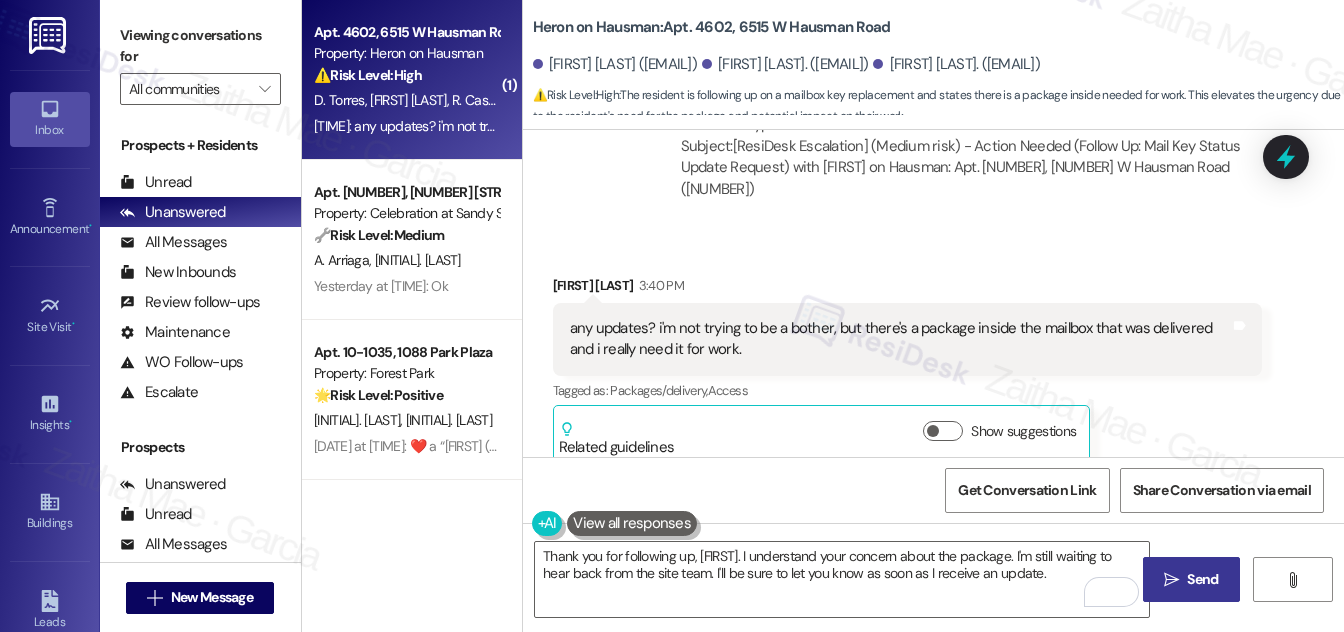 drag, startPoint x: 1190, startPoint y: 582, endPoint x: 1157, endPoint y: 573, distance: 34.20526 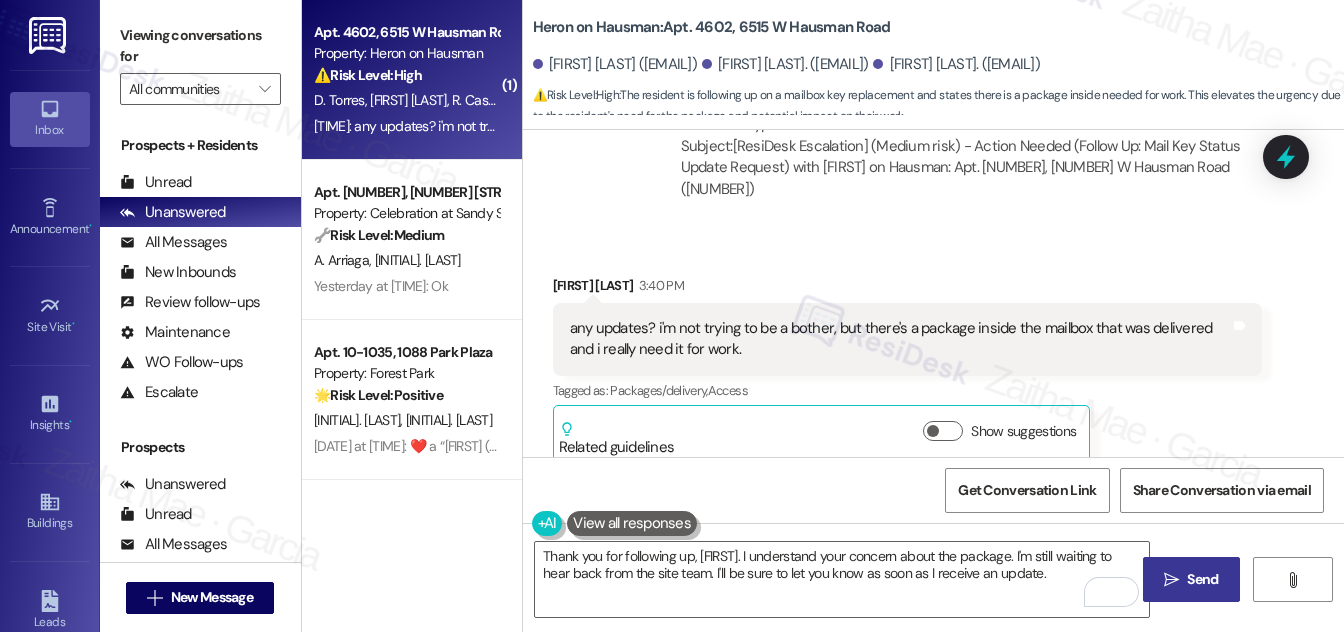 click on "Send" at bounding box center [1202, 579] 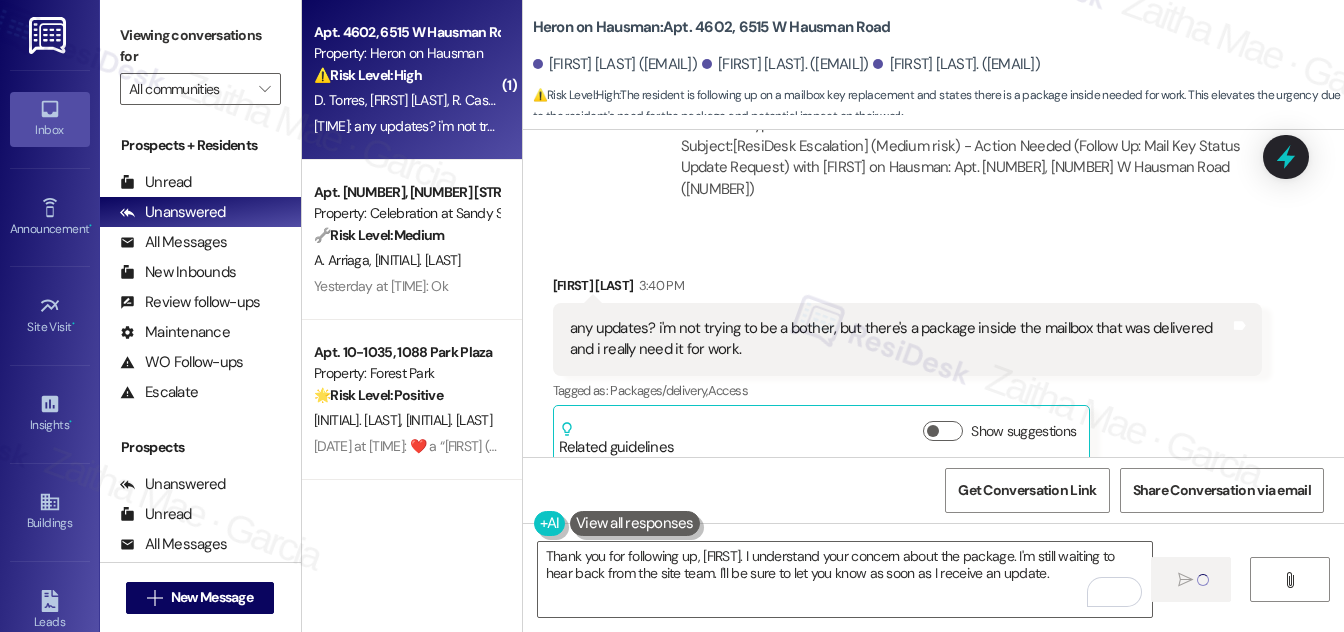type 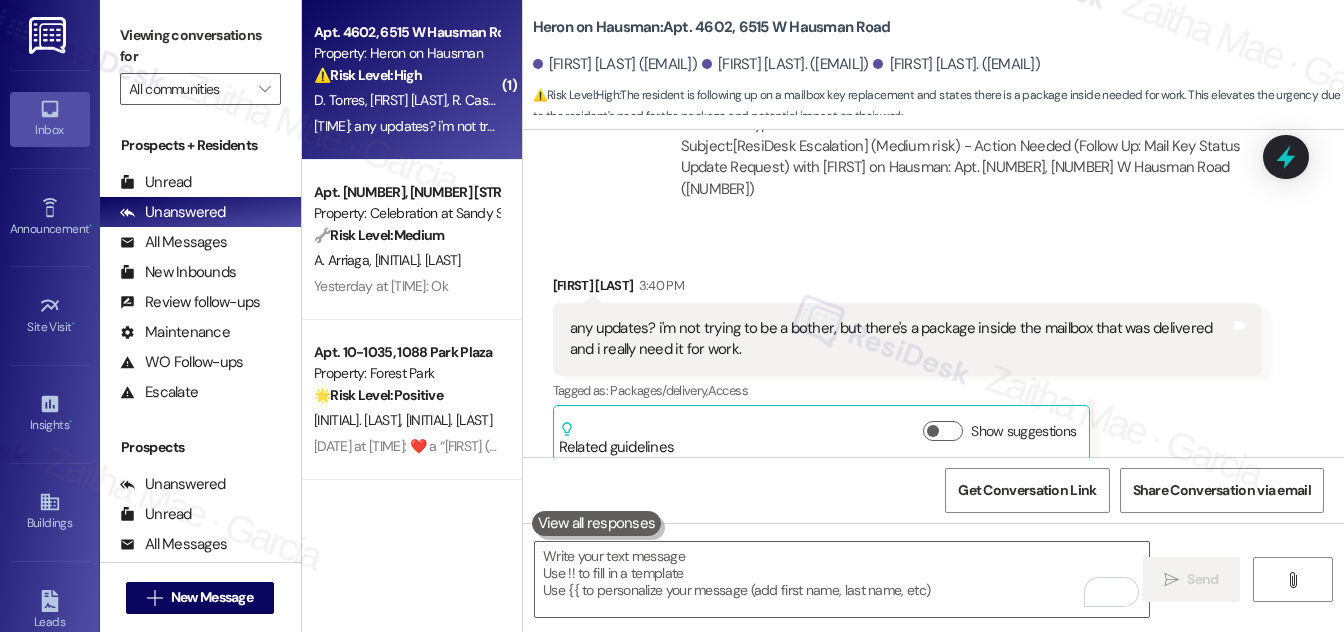 scroll, scrollTop: 10720, scrollLeft: 0, axis: vertical 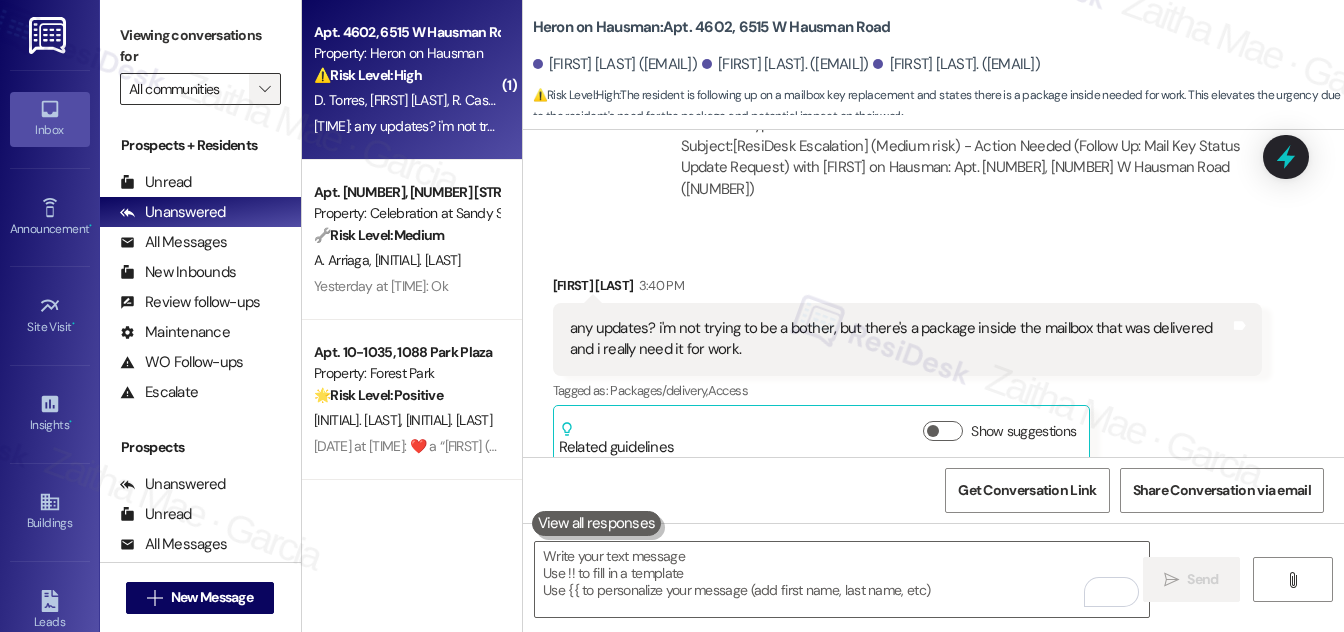 click on "" at bounding box center (264, 89) 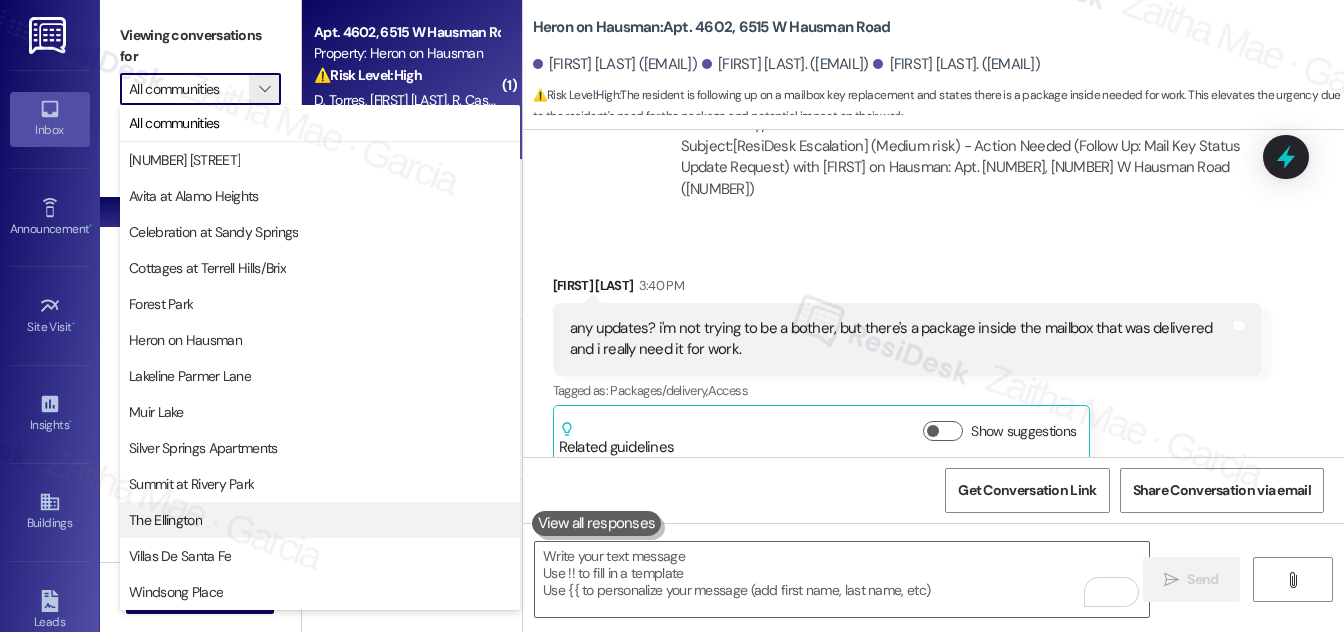 click on "The Ellington" at bounding box center [165, 520] 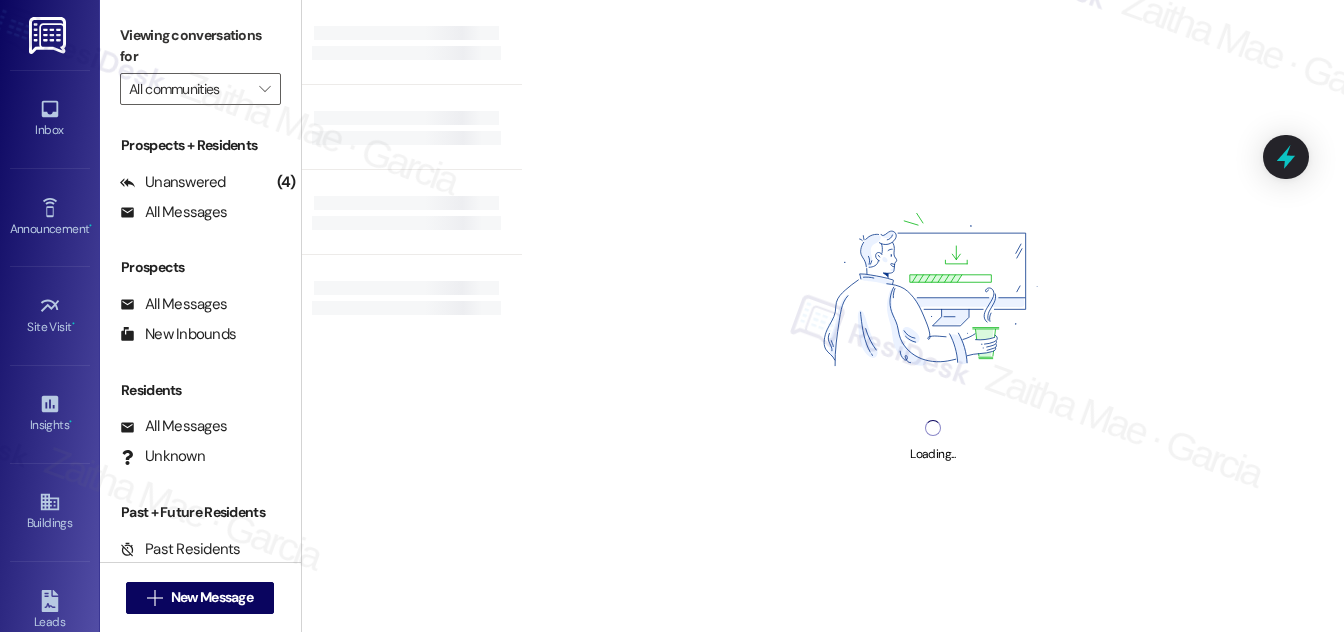 type on "The Ellington" 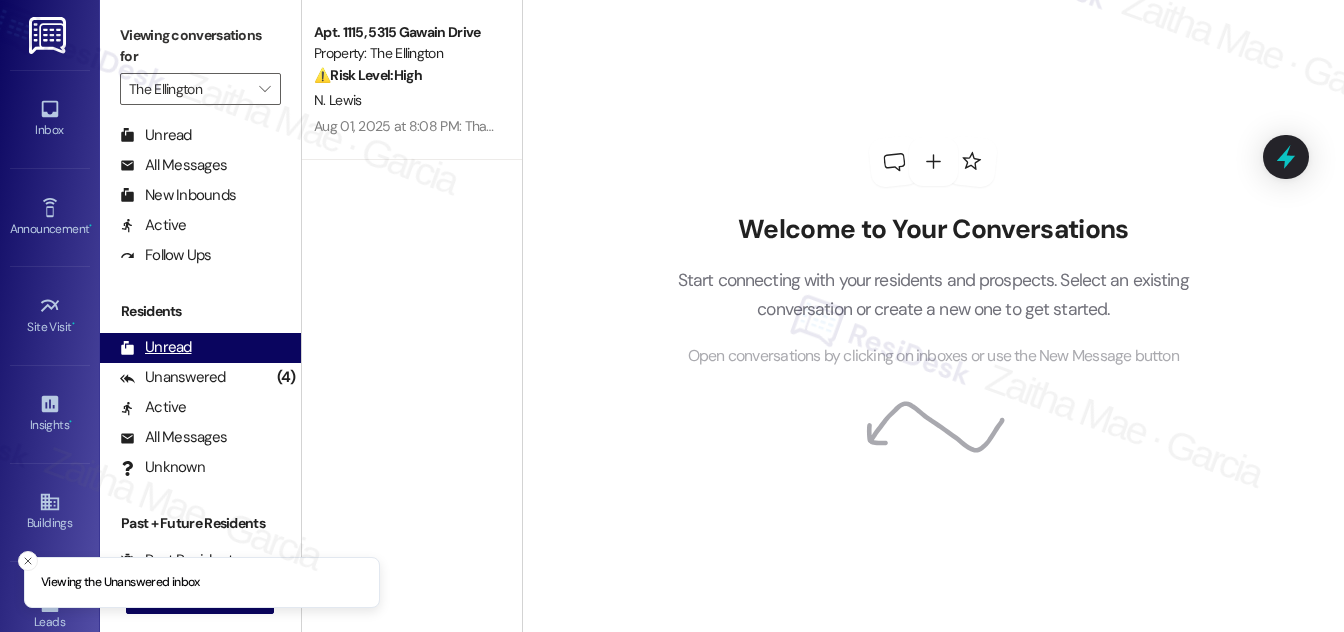 scroll, scrollTop: 384, scrollLeft: 0, axis: vertical 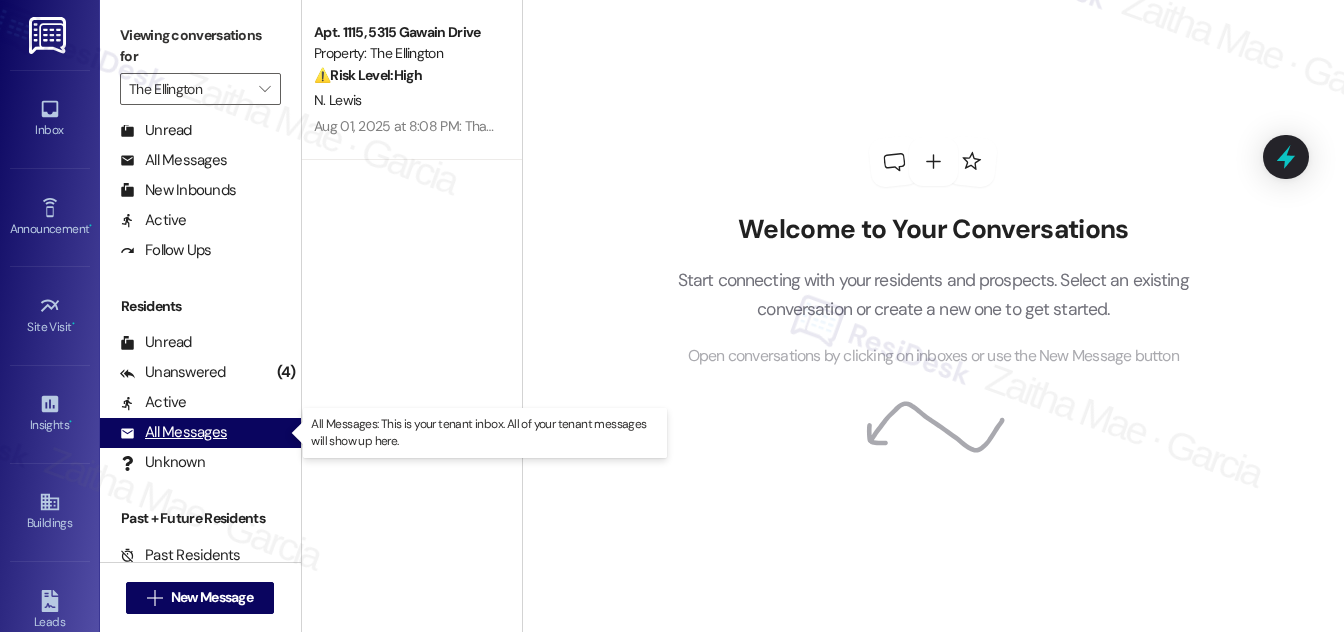 click on "All Messages" at bounding box center (173, 432) 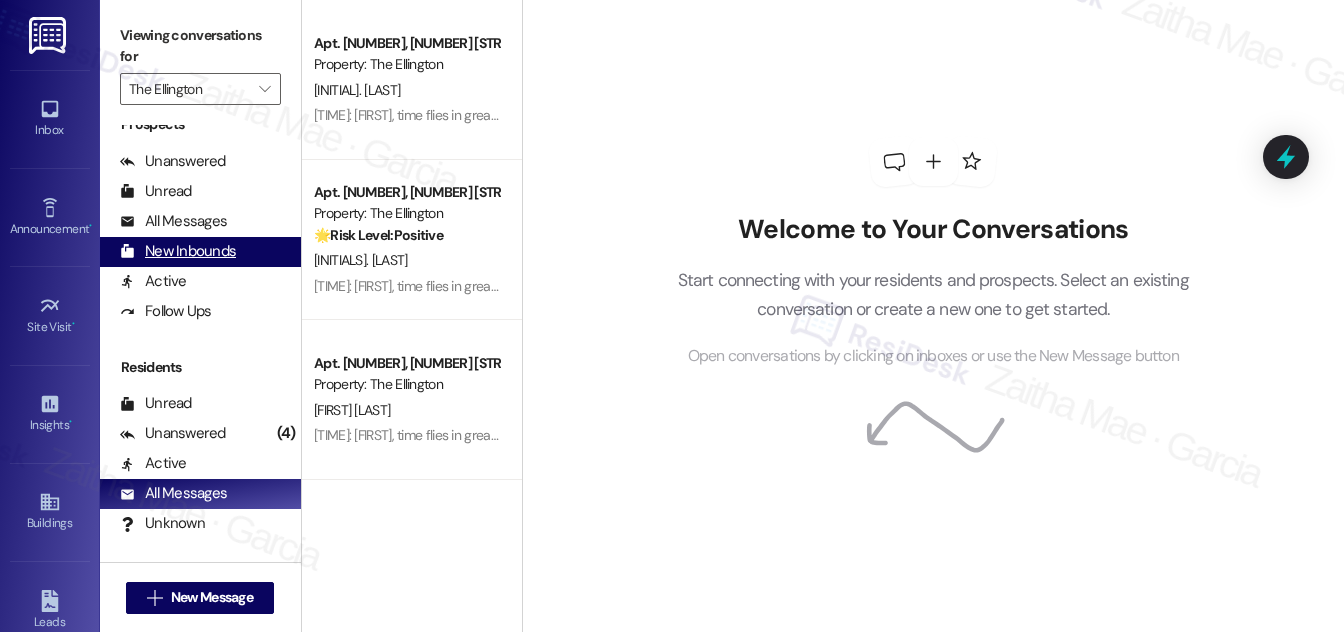 scroll, scrollTop: 293, scrollLeft: 0, axis: vertical 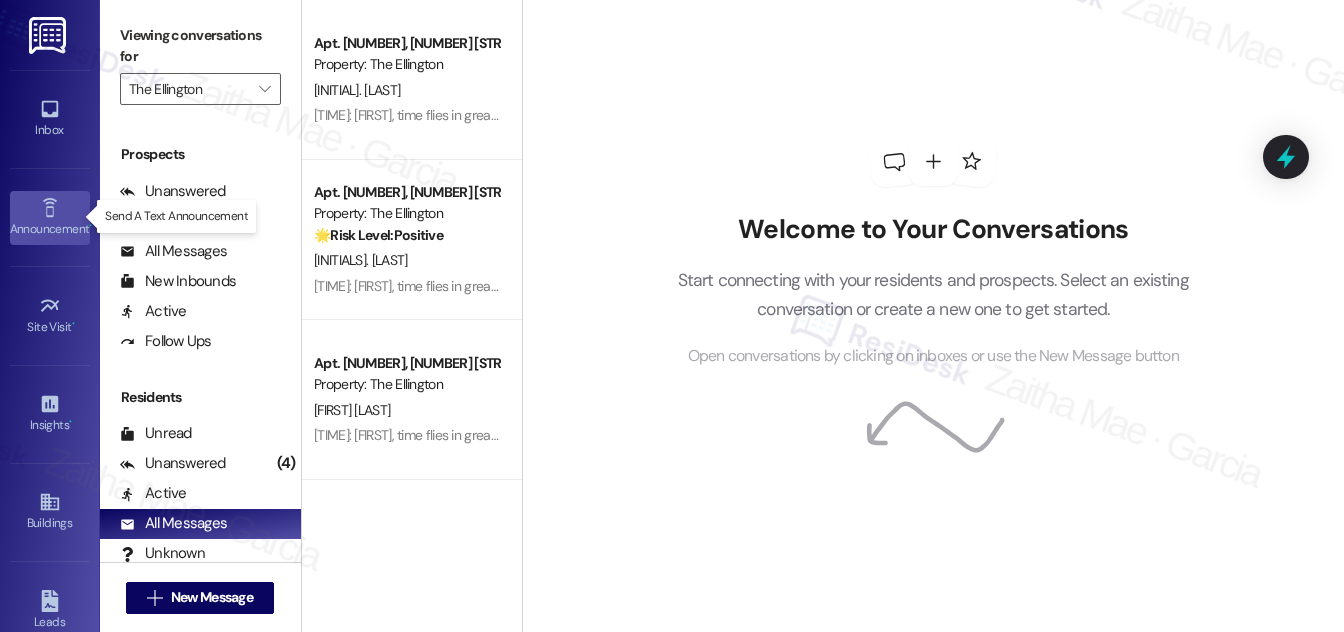 click on "Announcement   •" at bounding box center (50, 229) 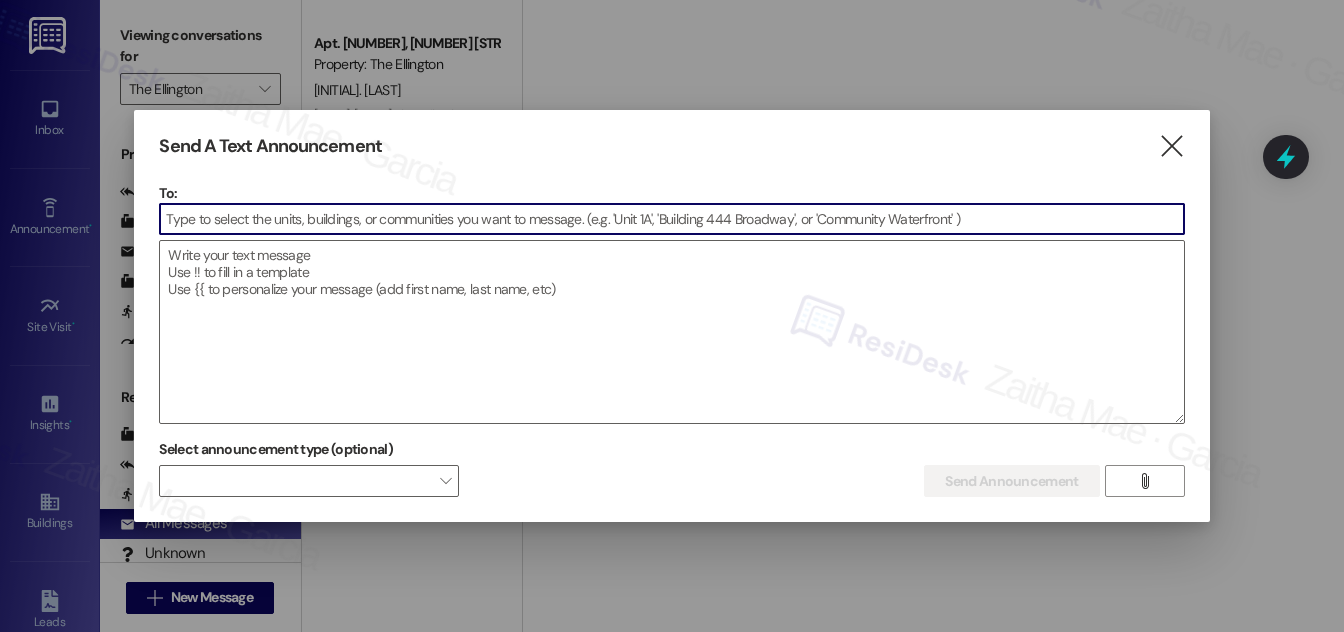paste on "Hi {{first_name}} - as of this week, {{property}} will no longer be offering this texting service. I wanted to say it's been a pleasure serving you, and if this has been helpful and you'd like to have me back, please let your management team know!" 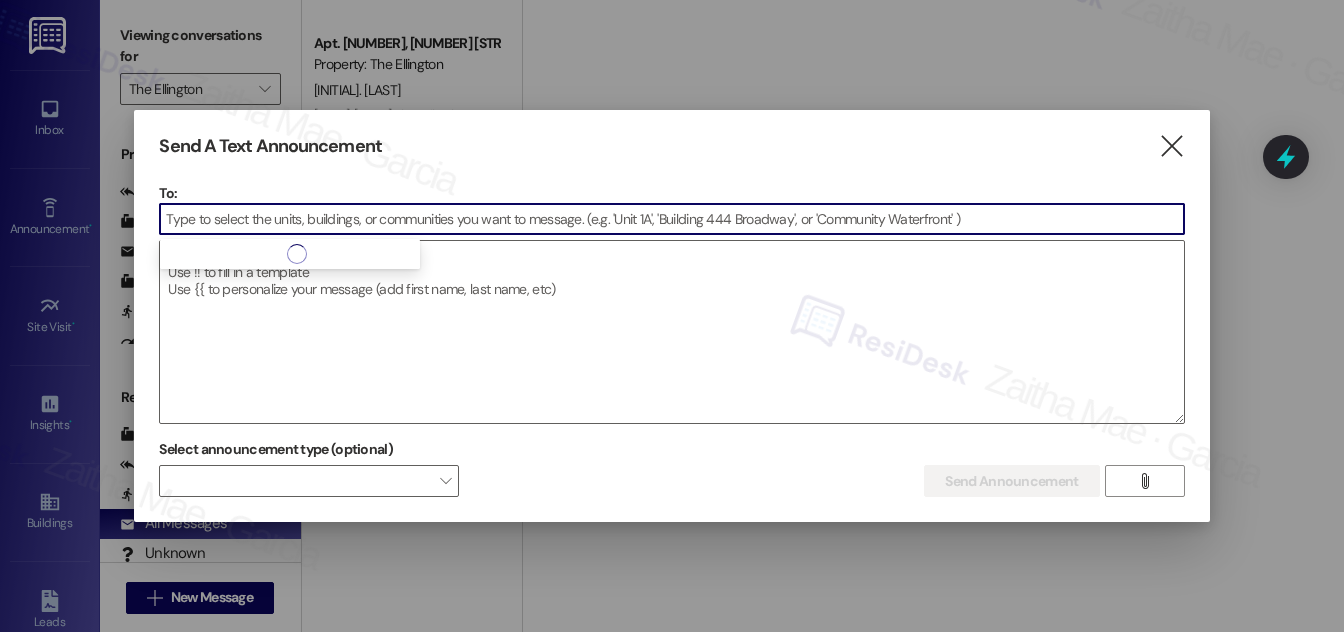 scroll, scrollTop: 0, scrollLeft: 0, axis: both 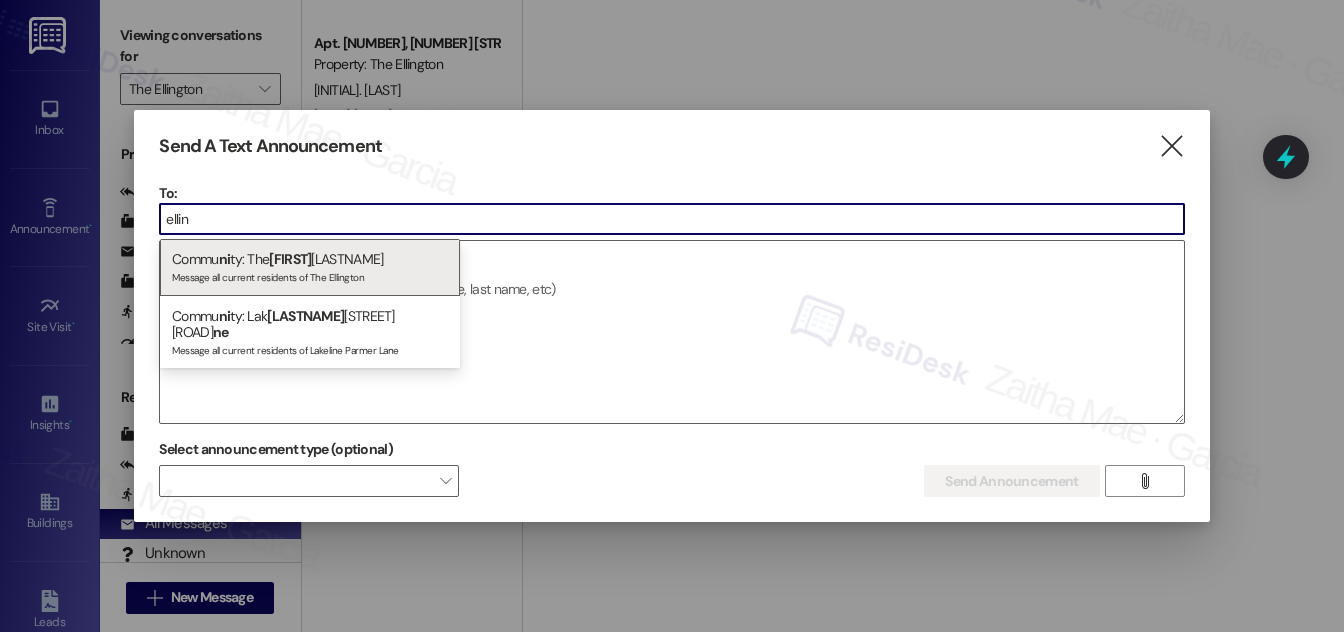 click on "ellin" at bounding box center [671, 219] 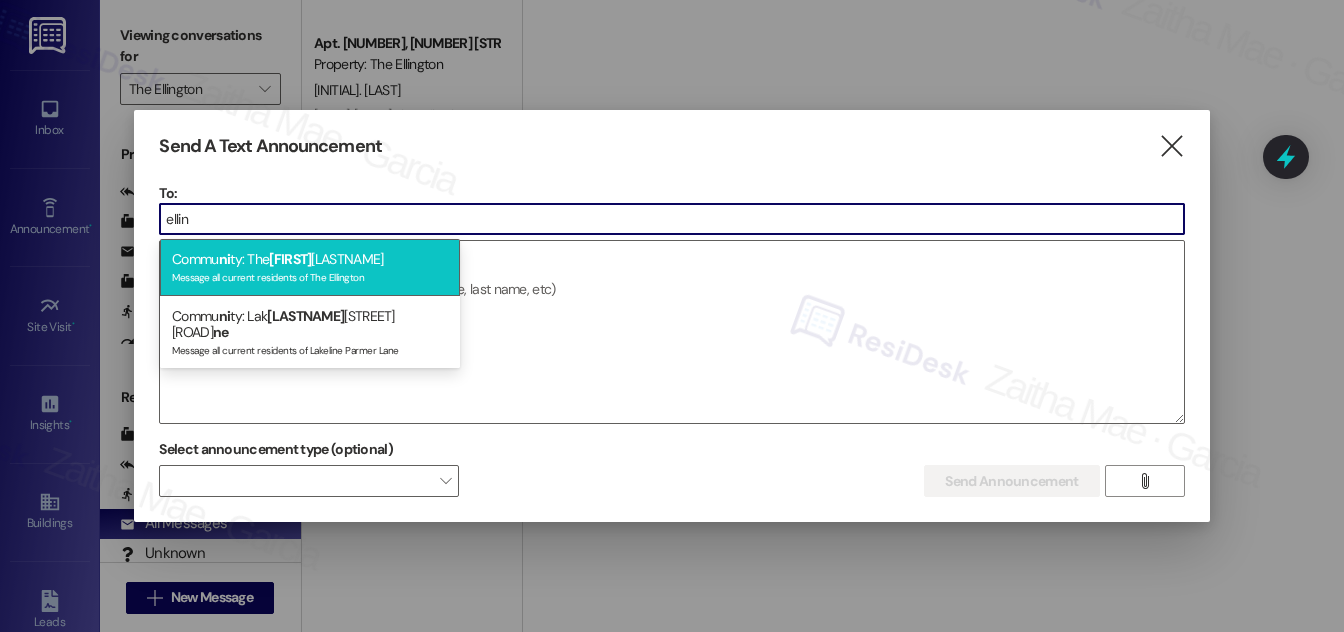 type on "ellin" 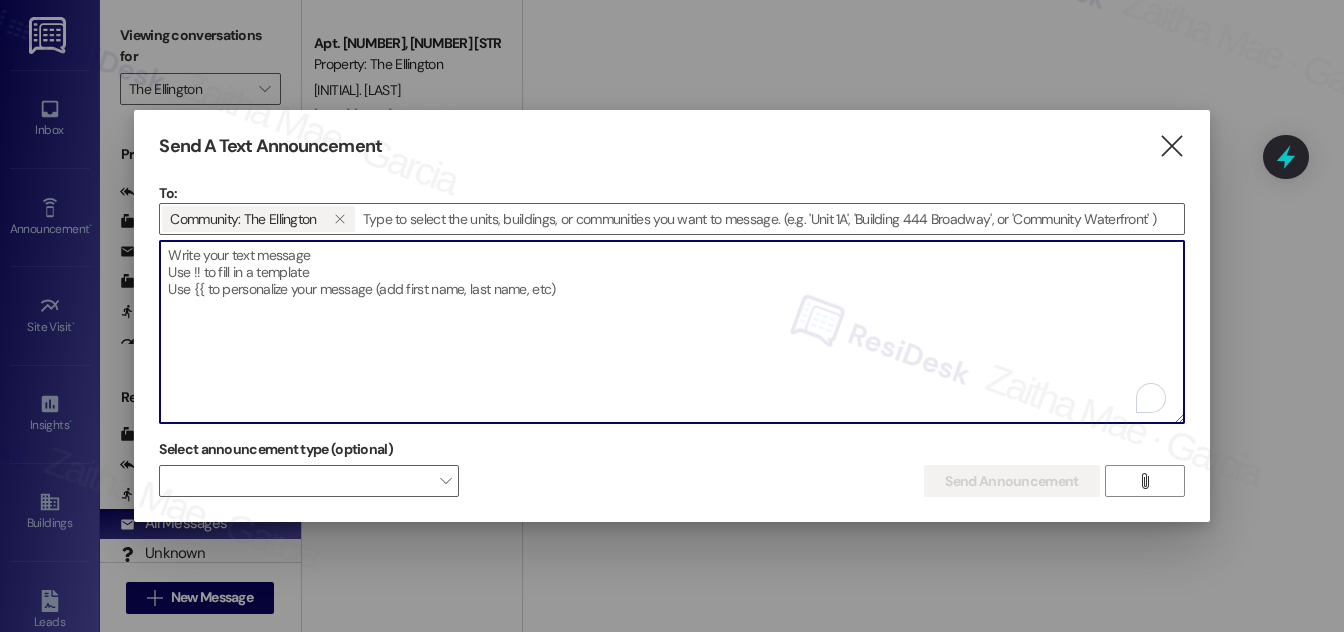click at bounding box center (671, 332) 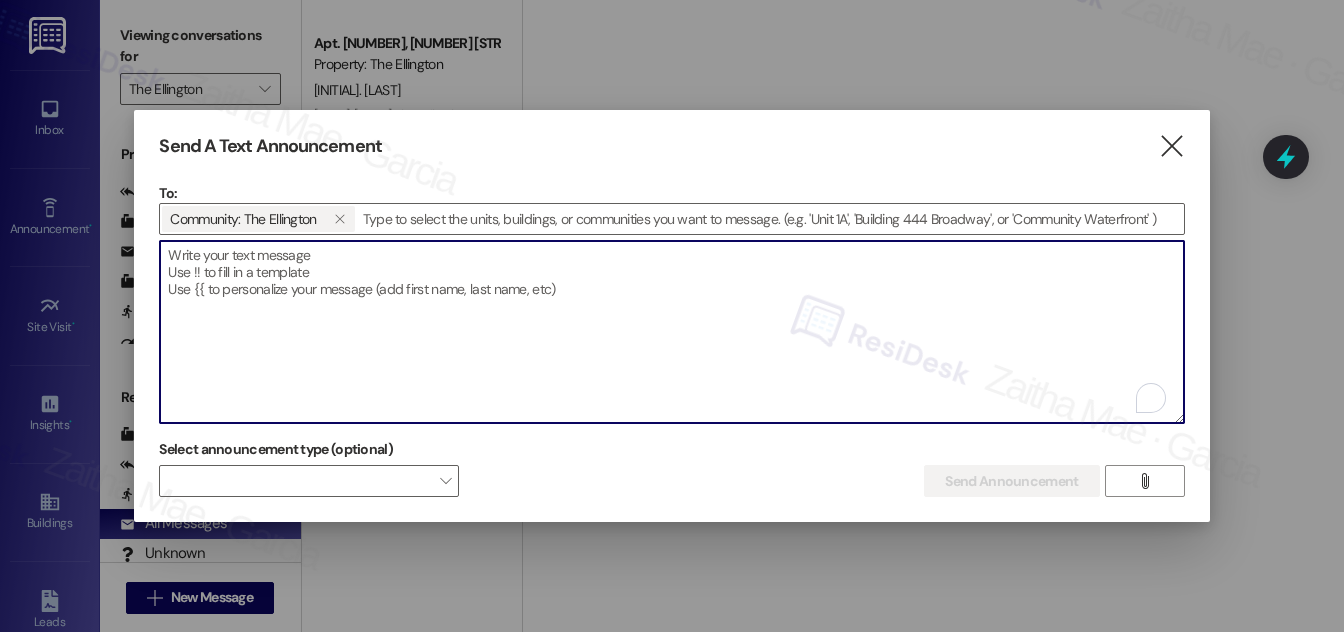 paste on "Hi {{first_name}} - as of this week, {{property}} will no longer be offering this texting service. I wanted to say it's been a pleasure serving you, and if this has been helpful and you'd like to have me back, please let your management team know!" 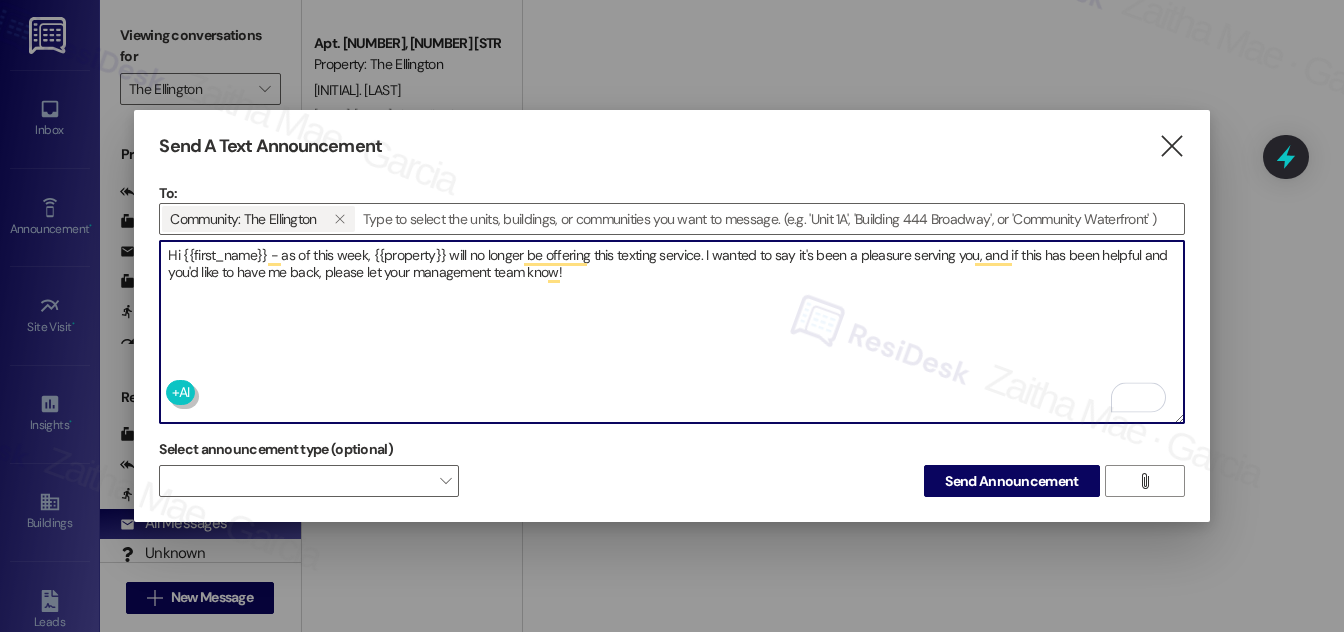 type on "Hi {{first_name}} - as of this week, {{property}} will no longer be offering this texting service. I wanted to say it's been a pleasure serving you, and if this has been helpful and you'd like to have me back, please let your management team know!" 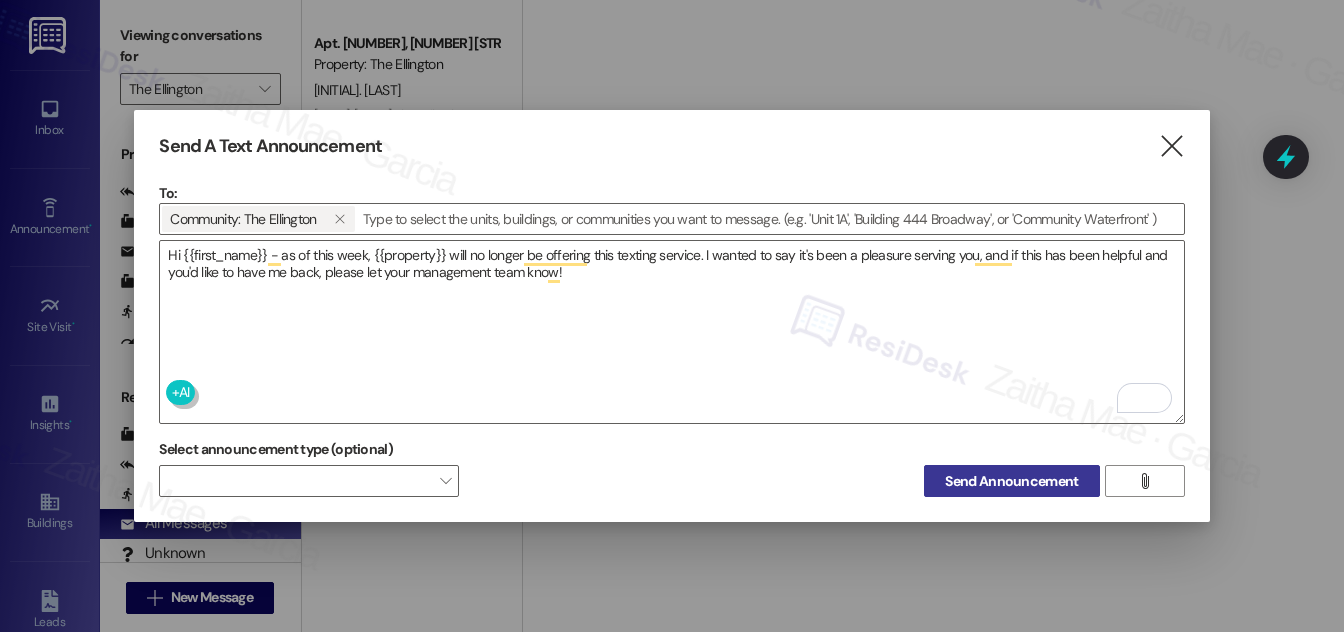 click on "Send Announcement" at bounding box center (1011, 481) 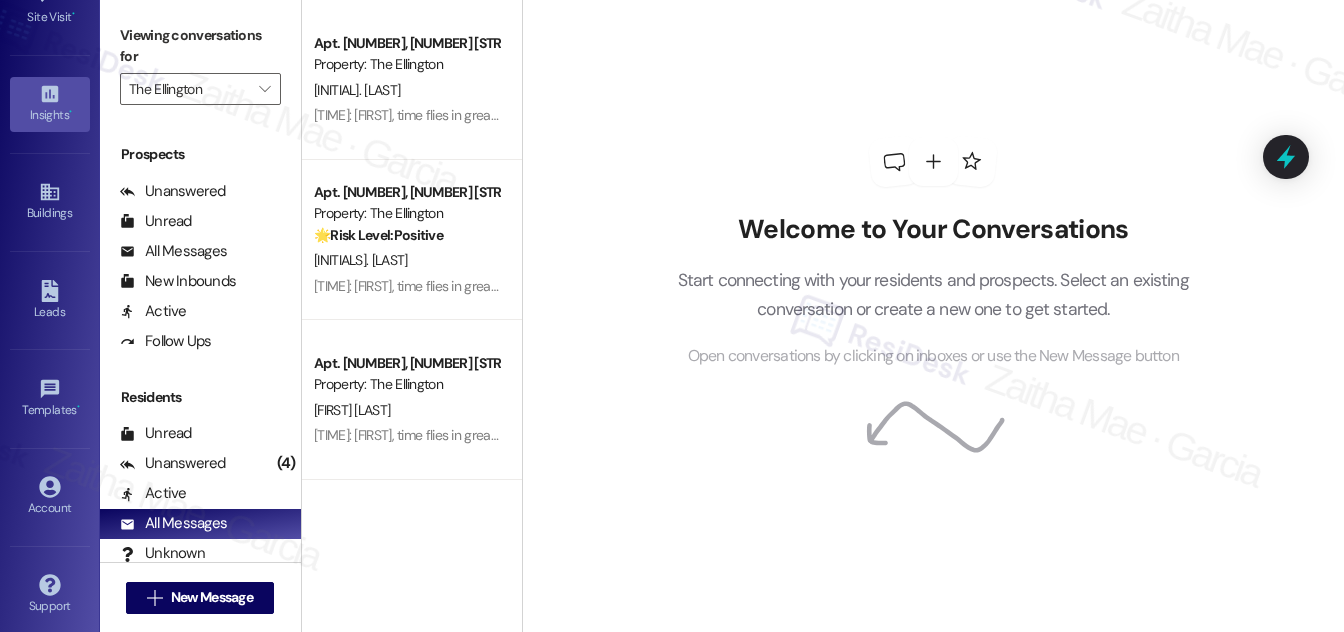 scroll, scrollTop: 314, scrollLeft: 0, axis: vertical 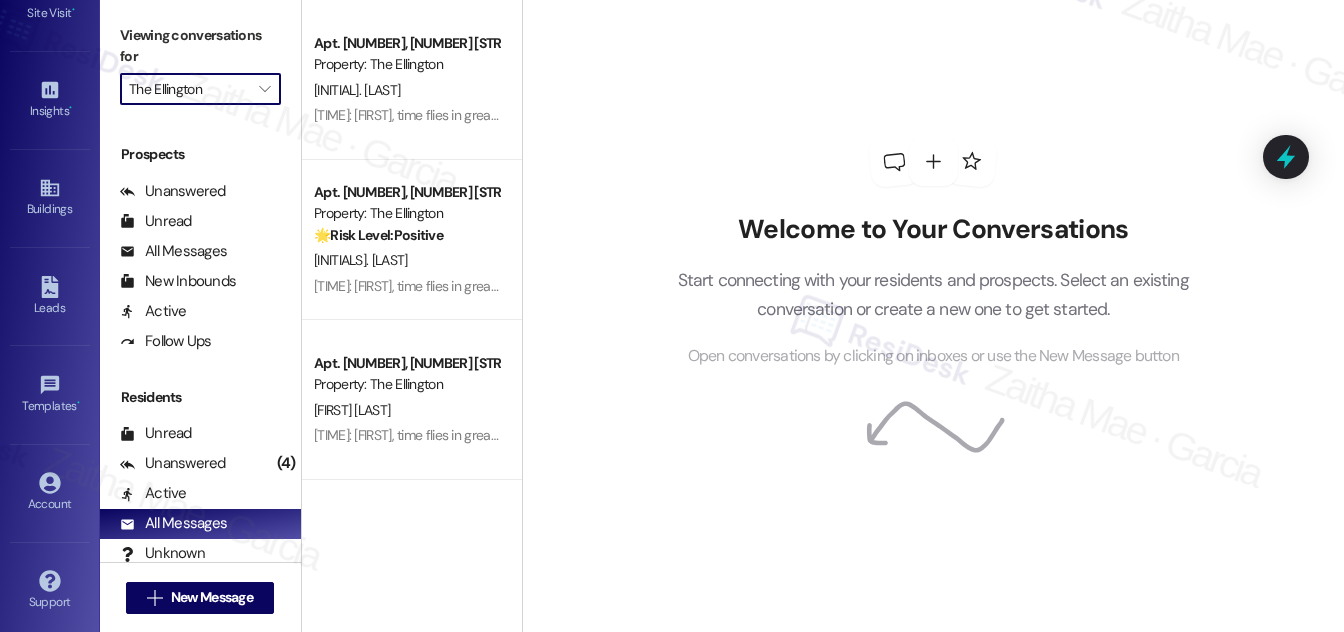 click on "The Ellington" at bounding box center (189, 89) 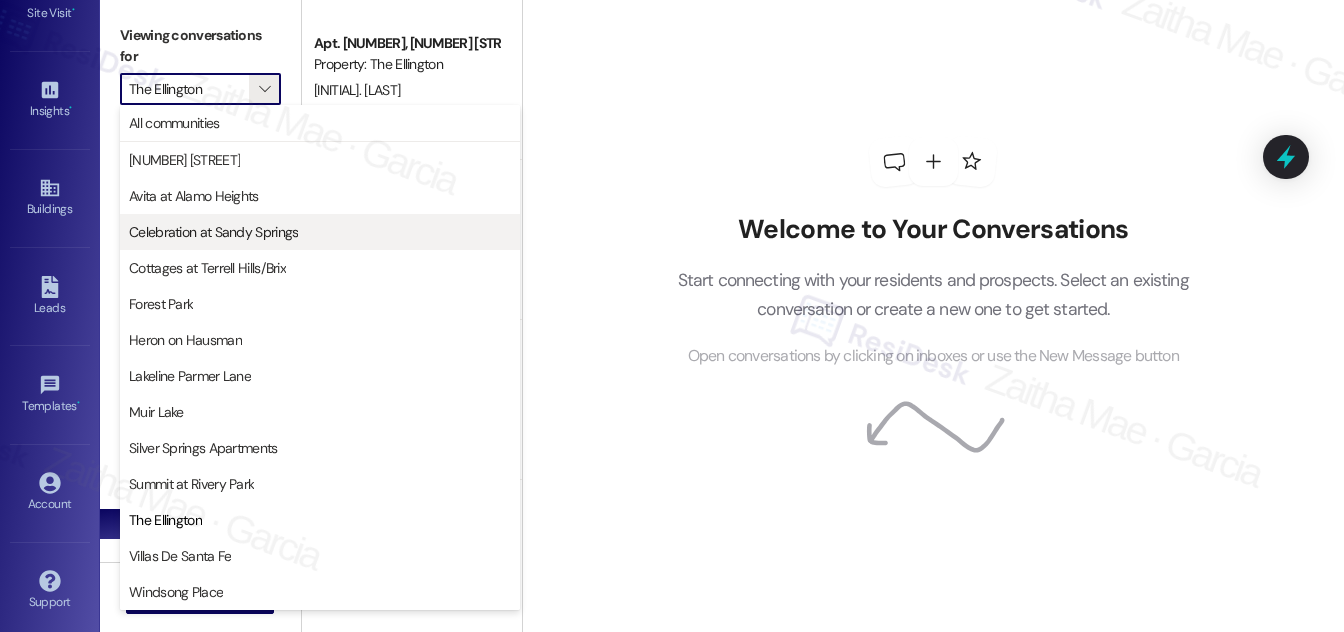 click on "Celebration at Sandy Springs" at bounding box center (213, 232) 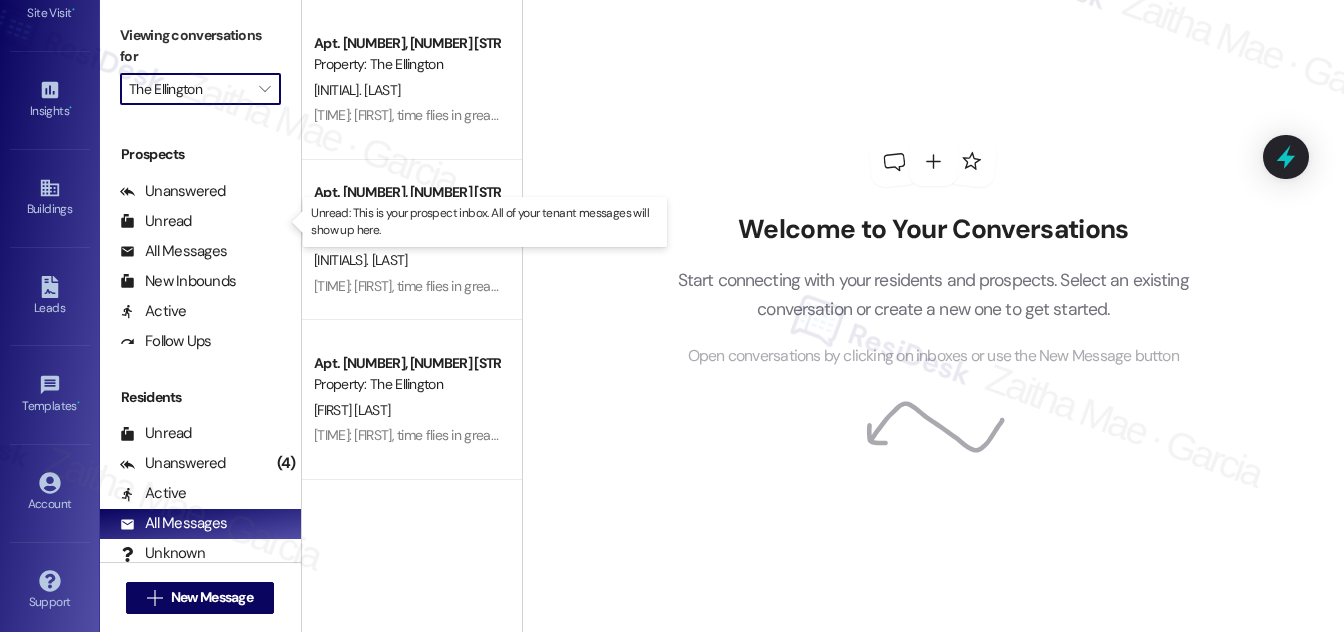 type on "Celebration at Sandy Springs" 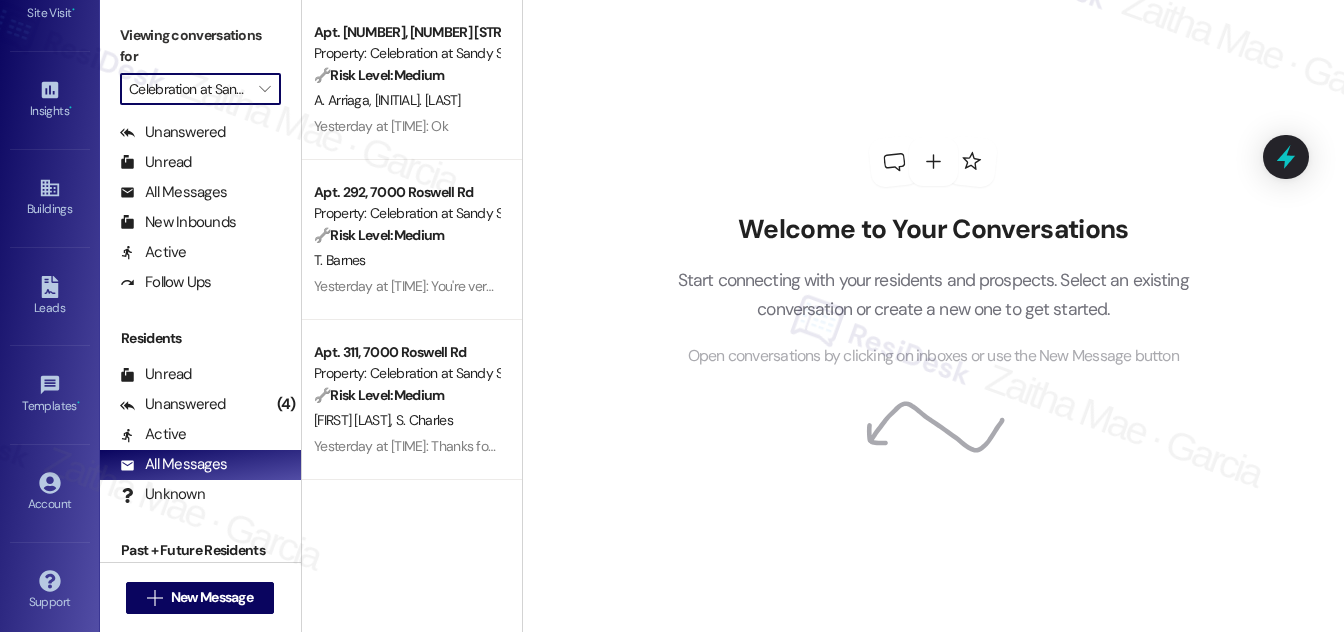 scroll, scrollTop: 384, scrollLeft: 0, axis: vertical 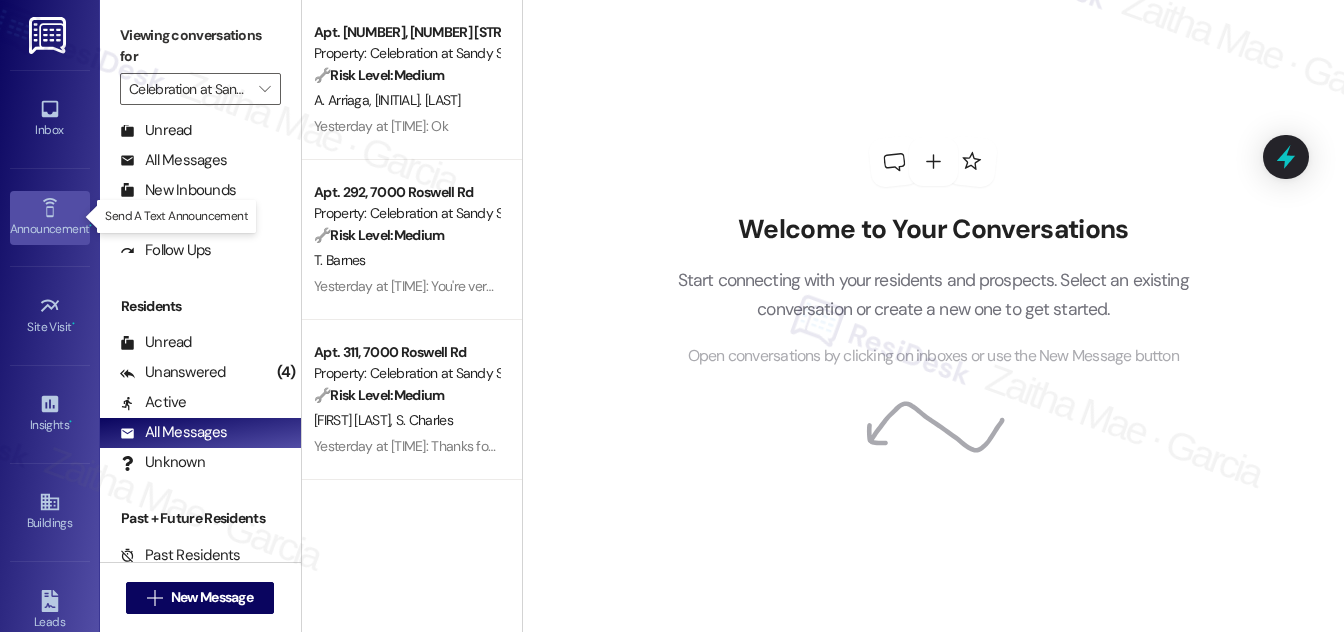 click on "Announcement   •" at bounding box center [50, 229] 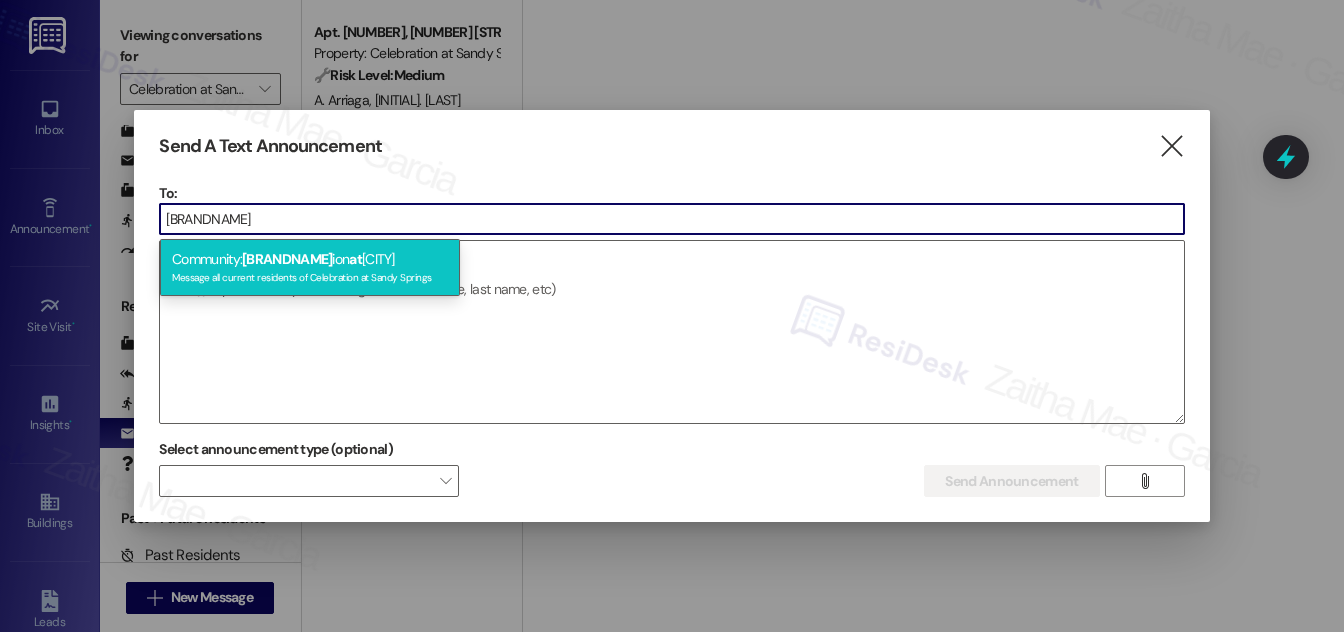 type on "[BRANDNAME]" 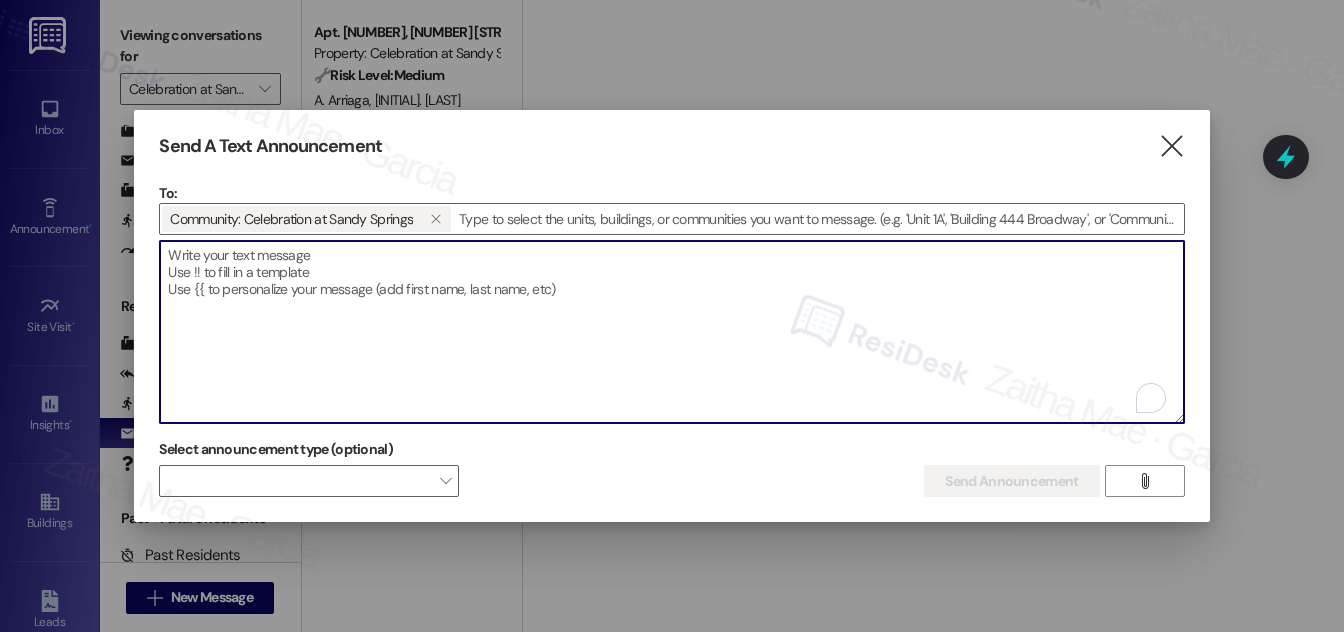 click at bounding box center [671, 332] 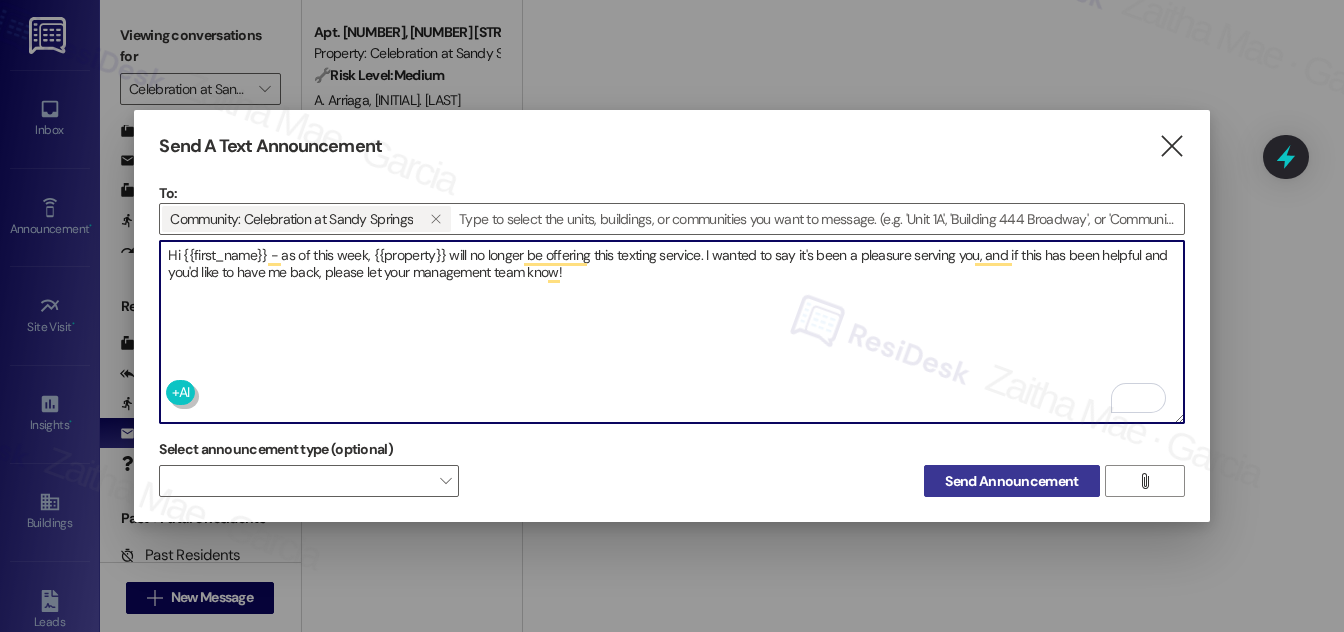 type on "Hi {{first_name}} - as of this week, {{property}} will no longer be offering this texting service. I wanted to say it's been a pleasure serving you, and if this has been helpful and you'd like to have me back, please let your management team know!" 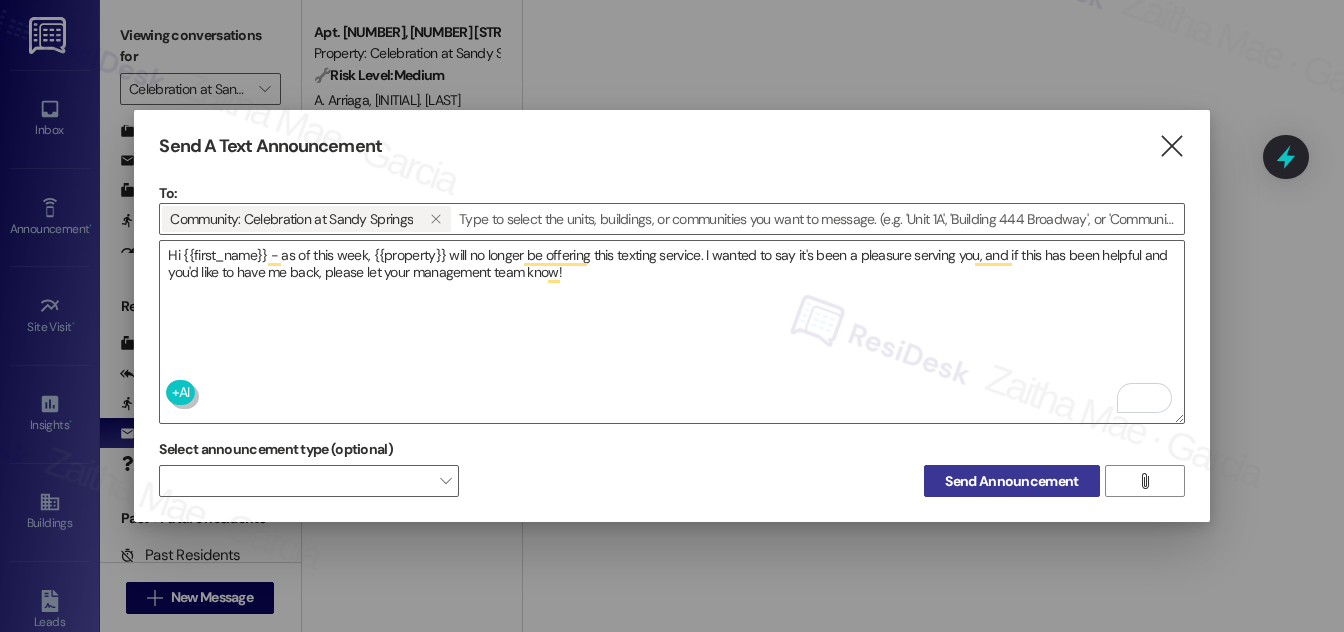 click on "Send Announcement" at bounding box center [1011, 481] 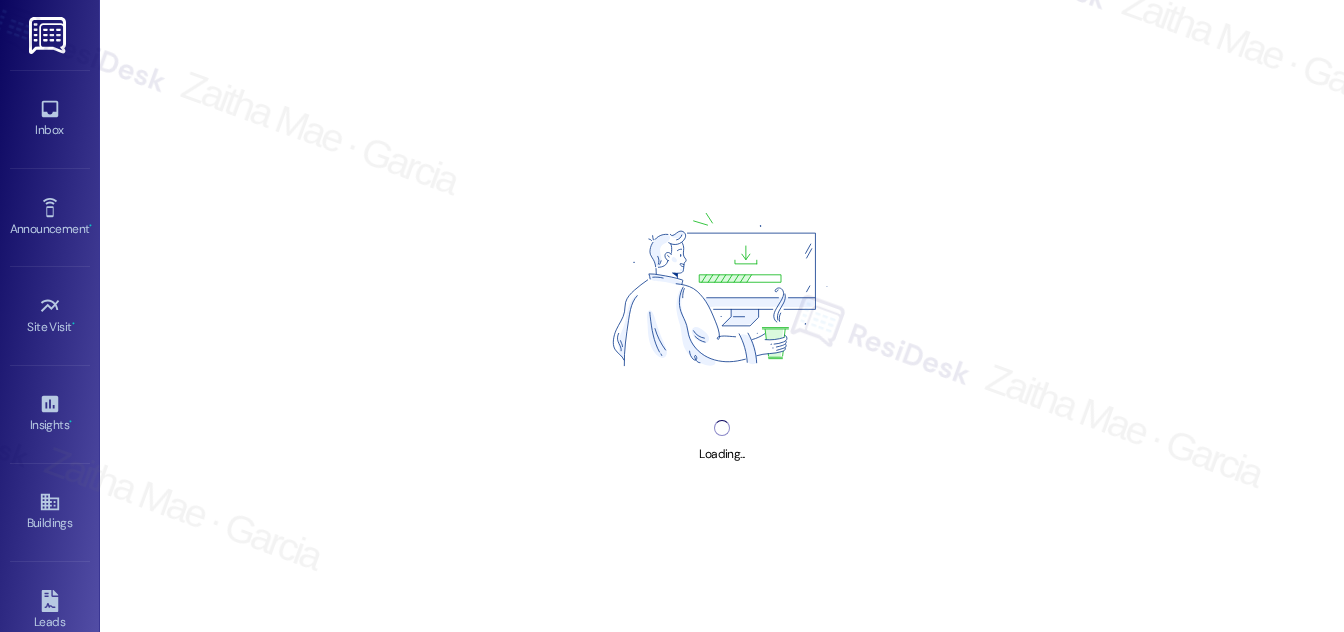 scroll, scrollTop: 0, scrollLeft: 0, axis: both 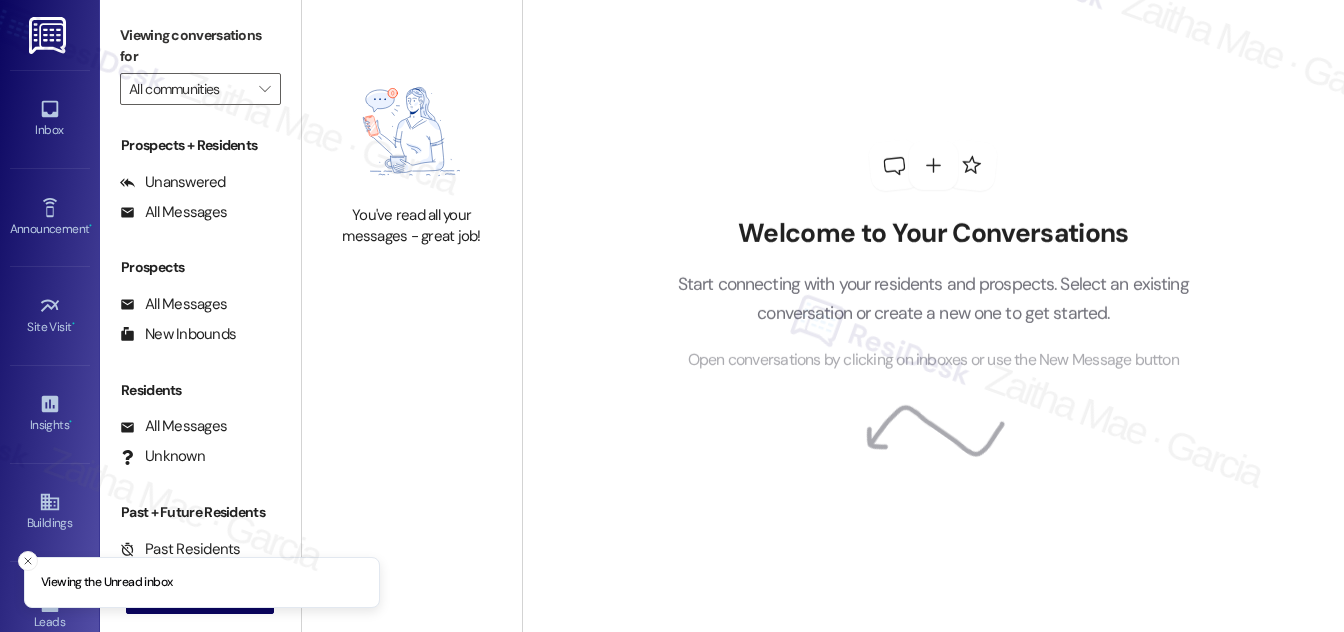 type on "The Ellington" 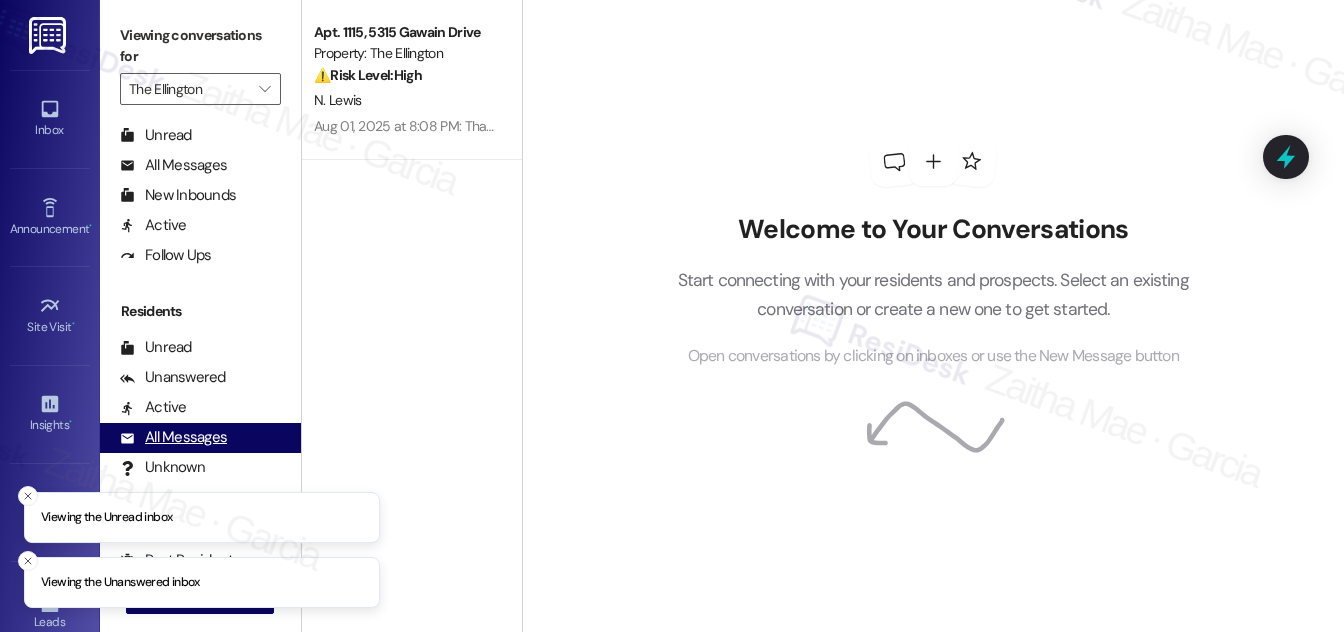 scroll, scrollTop: 384, scrollLeft: 0, axis: vertical 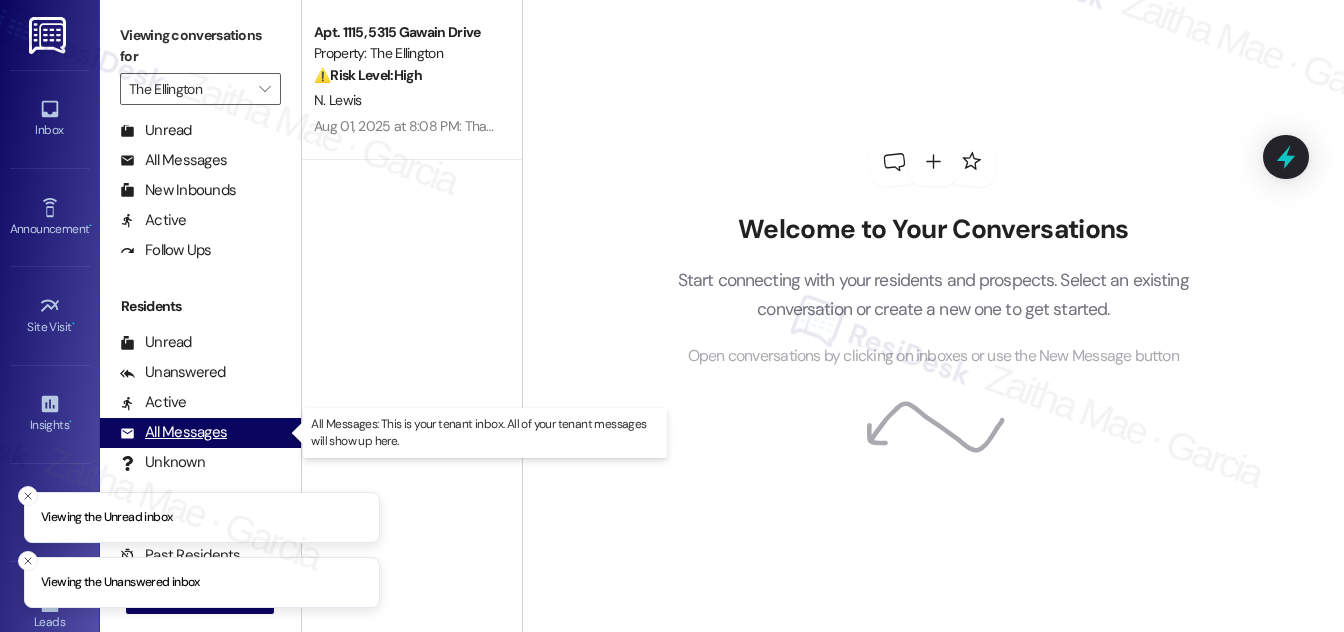 click on "All Messages" at bounding box center (173, 432) 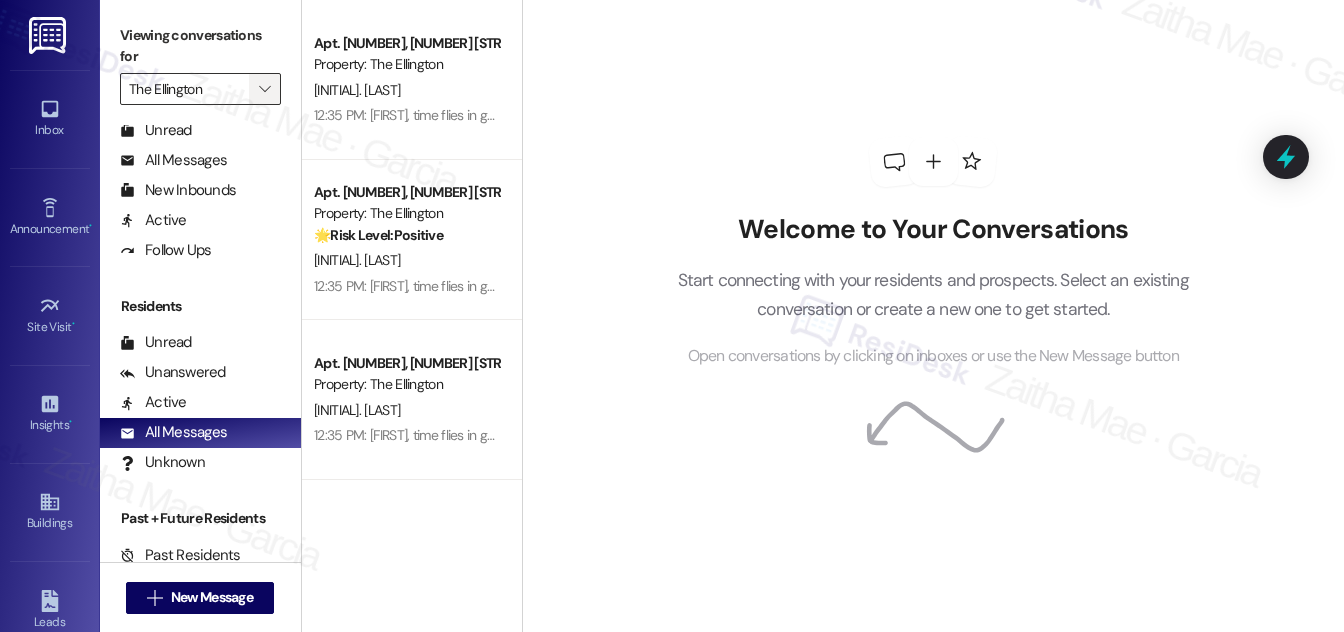 click on "" at bounding box center [264, 89] 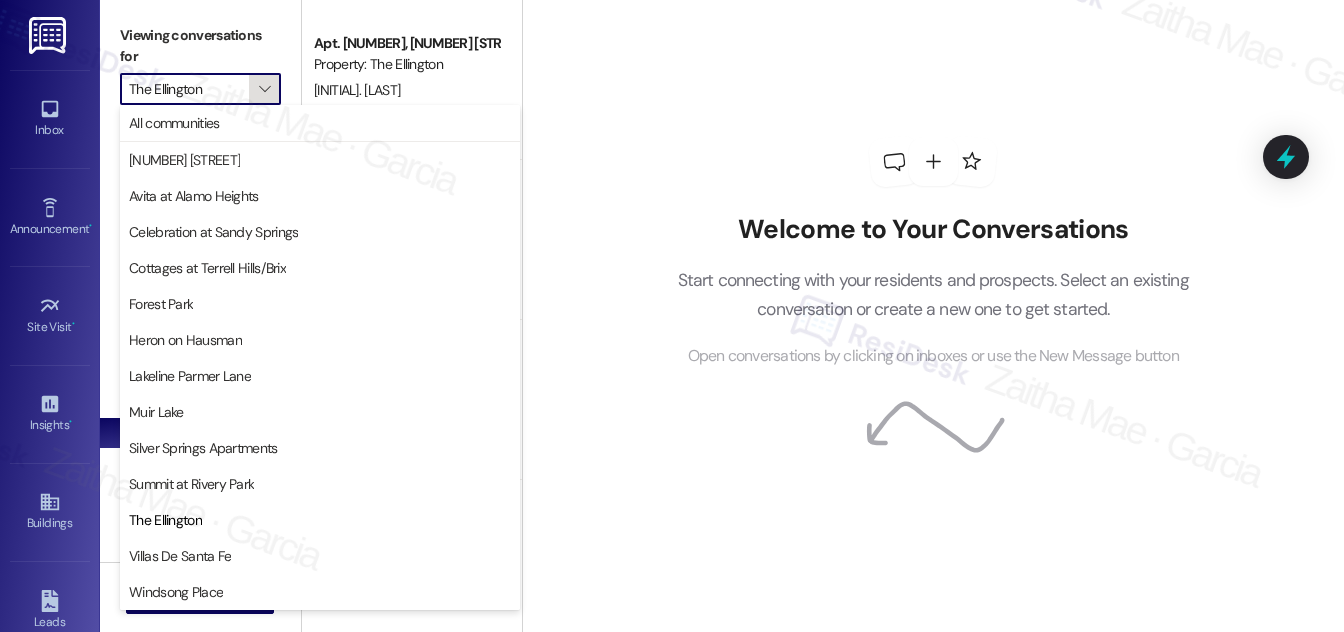 click on "" at bounding box center (264, 89) 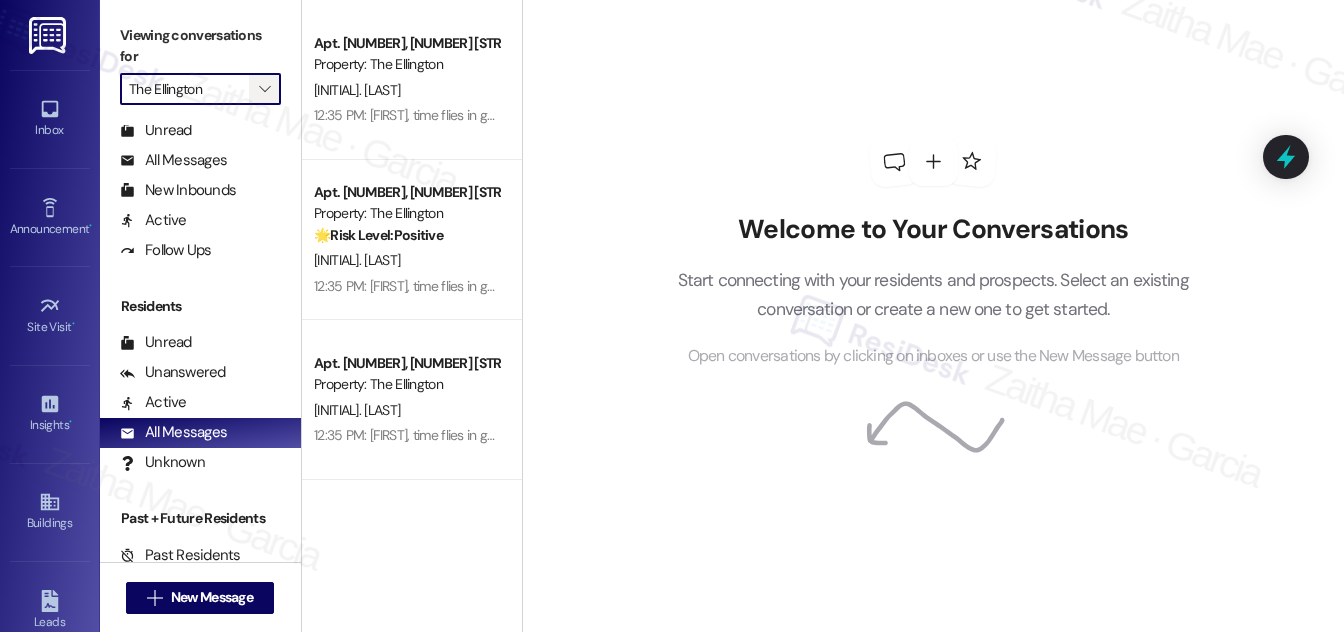 click on "" at bounding box center (264, 89) 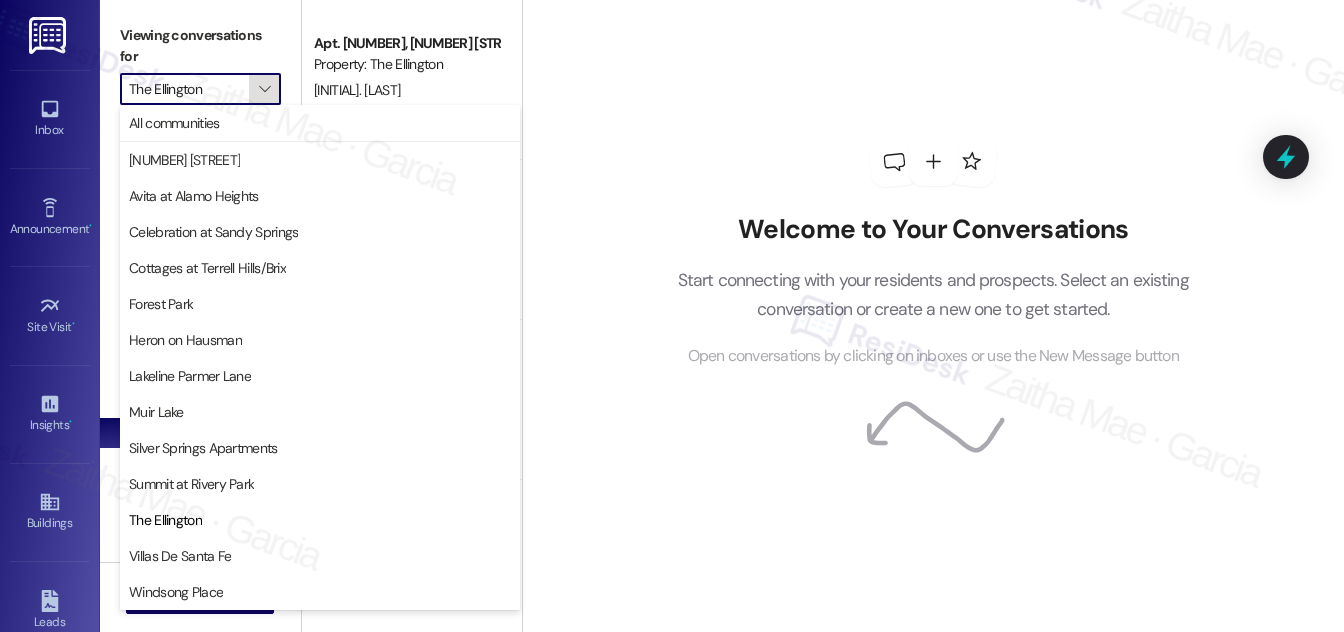 click on "" at bounding box center (264, 89) 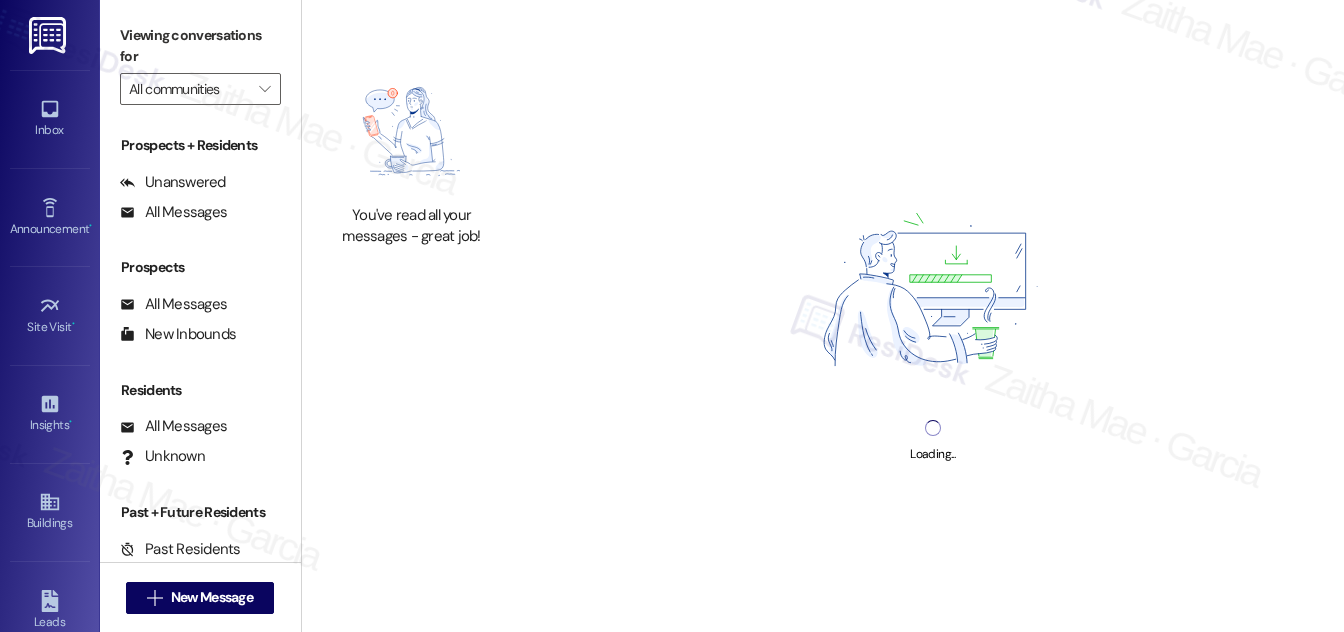 scroll, scrollTop: 0, scrollLeft: 0, axis: both 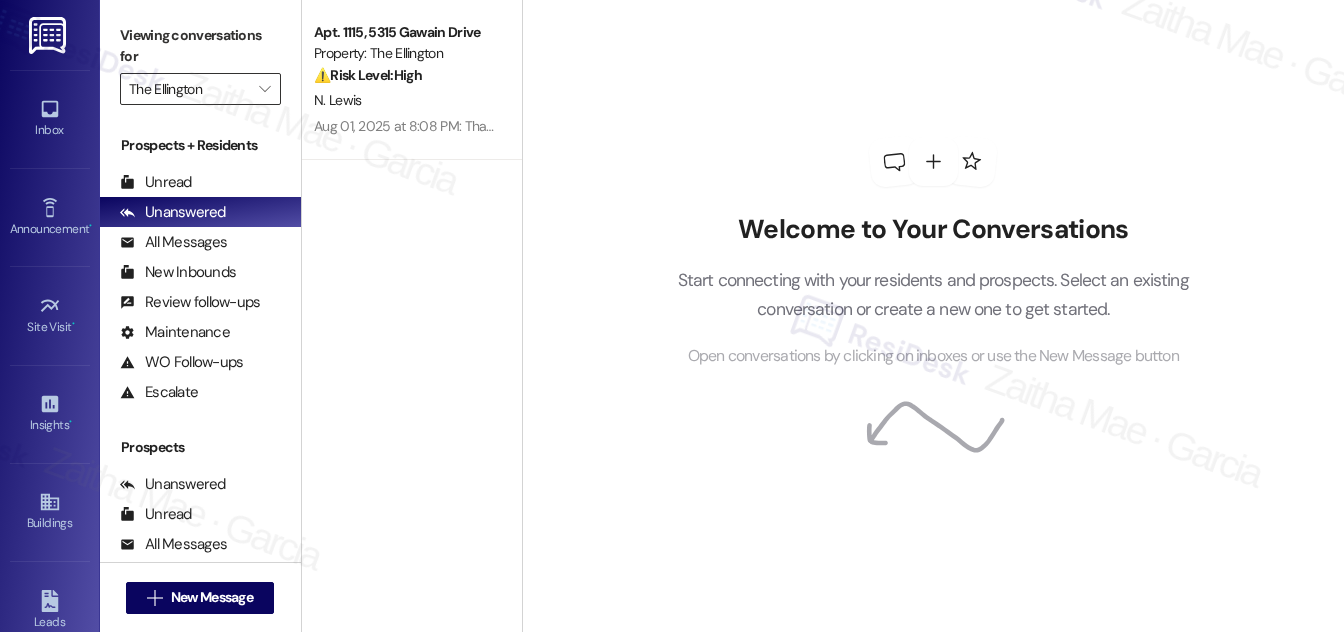 click on "The Ellington" at bounding box center (189, 89) 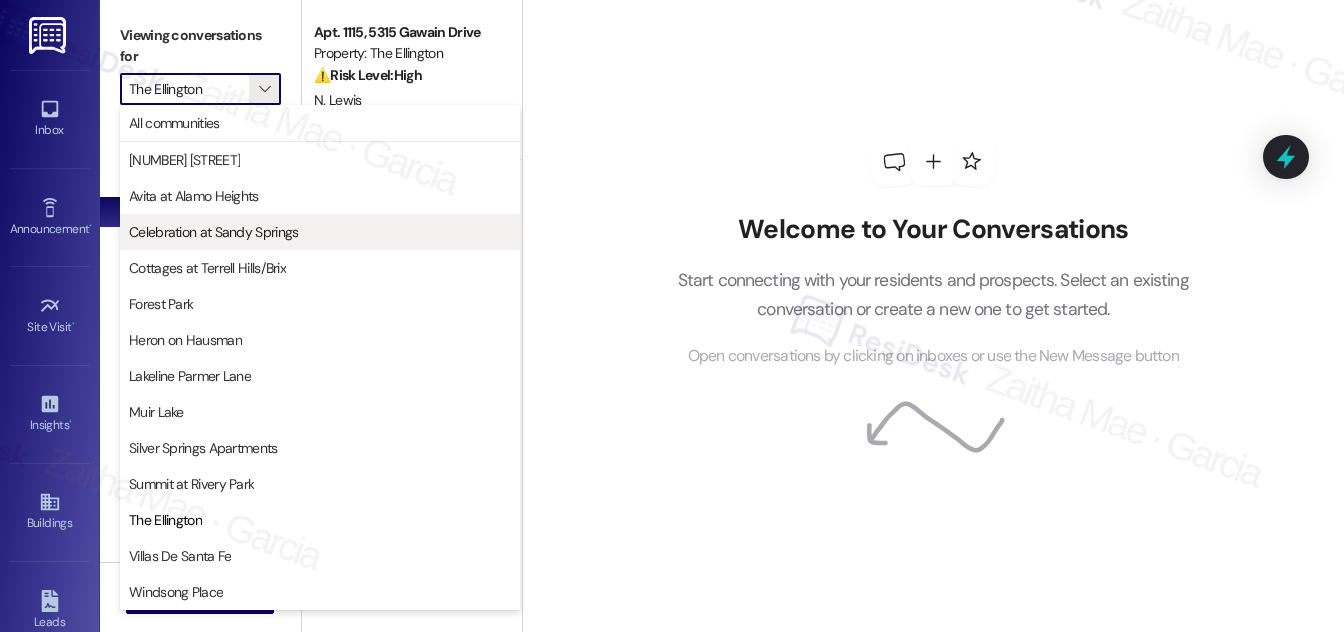 click on "Celebration at Sandy Springs" at bounding box center [213, 232] 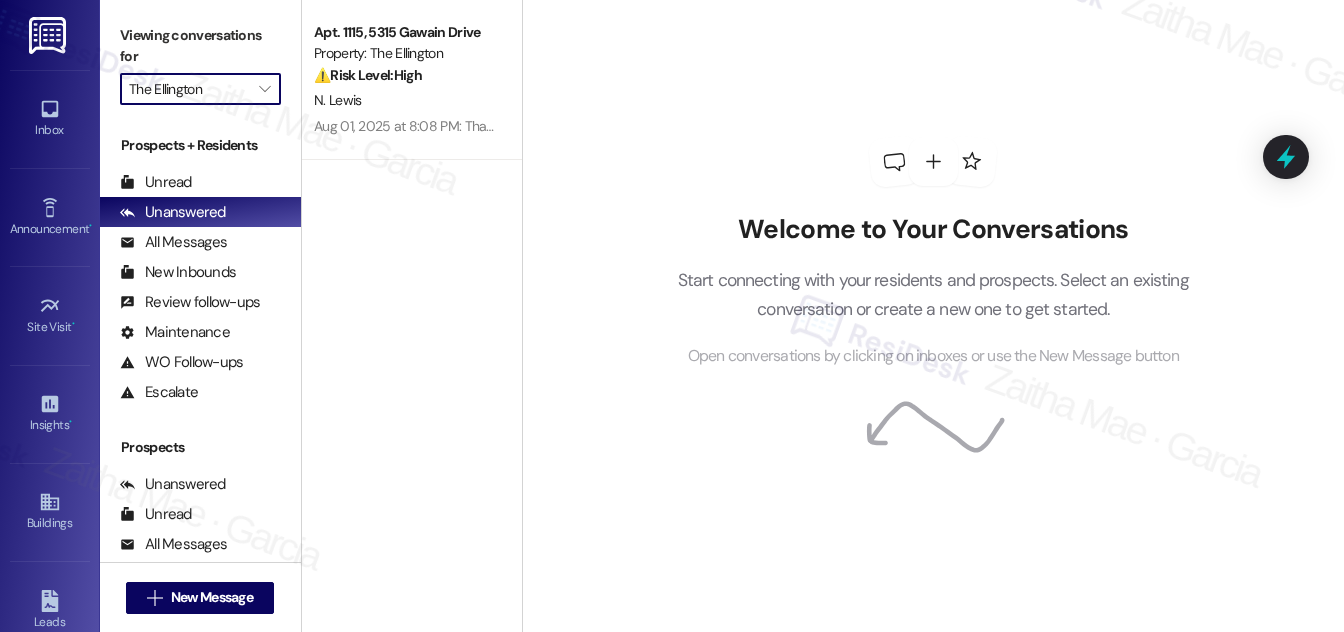type on "Celebration at Sandy Springs" 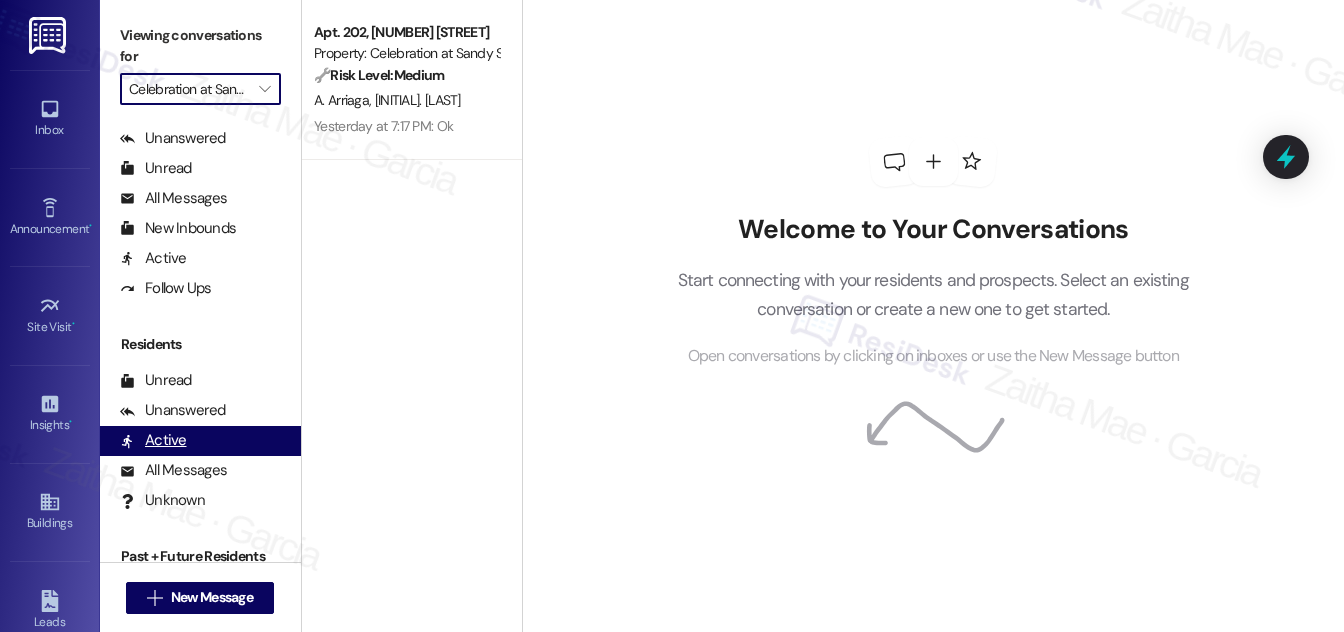 scroll, scrollTop: 384, scrollLeft: 0, axis: vertical 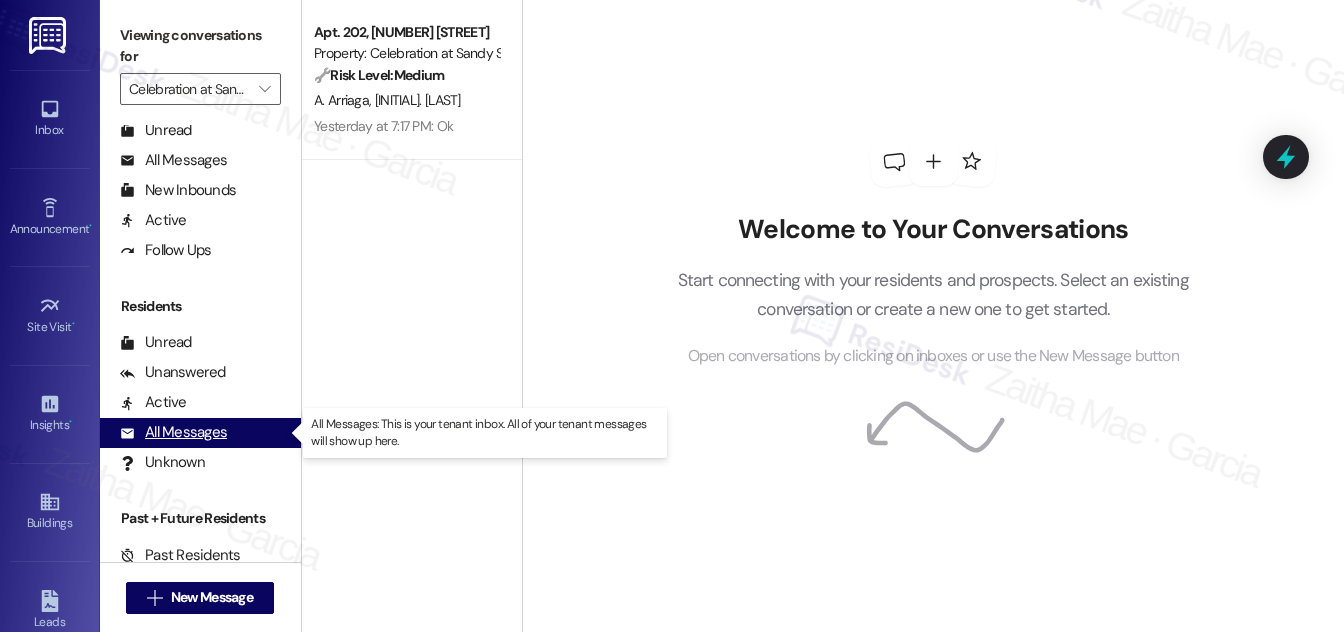 click on "All Messages" at bounding box center (173, 432) 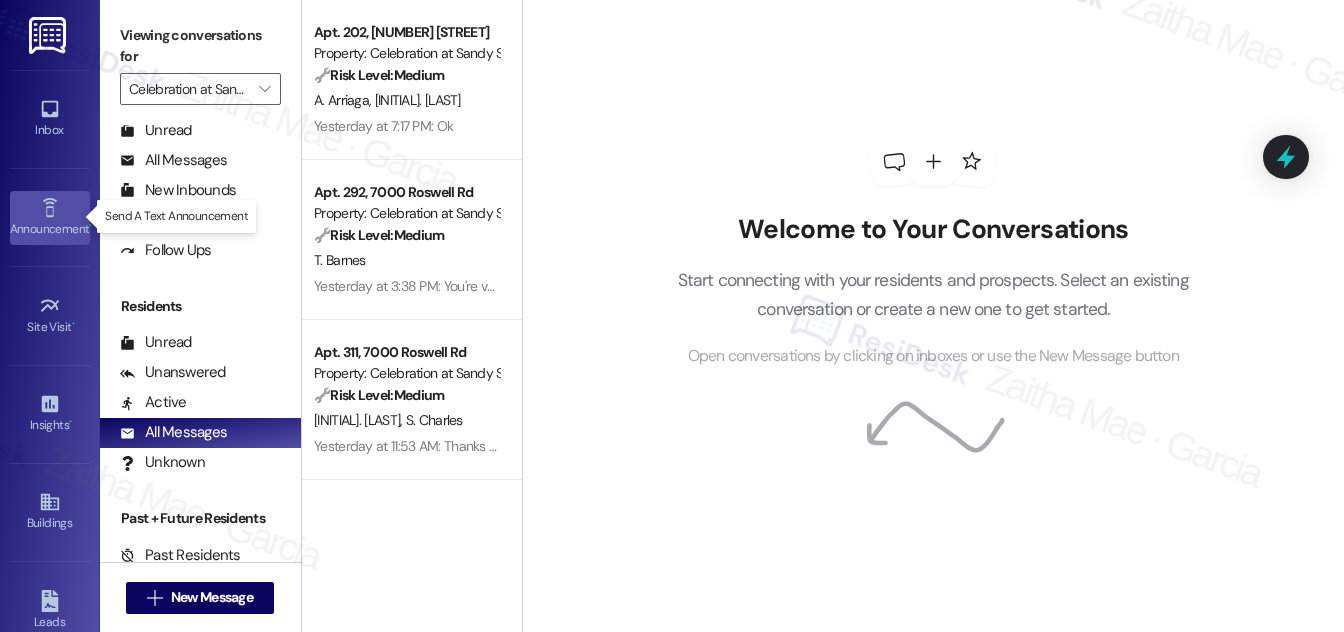 click on "Announcement   •" at bounding box center [50, 229] 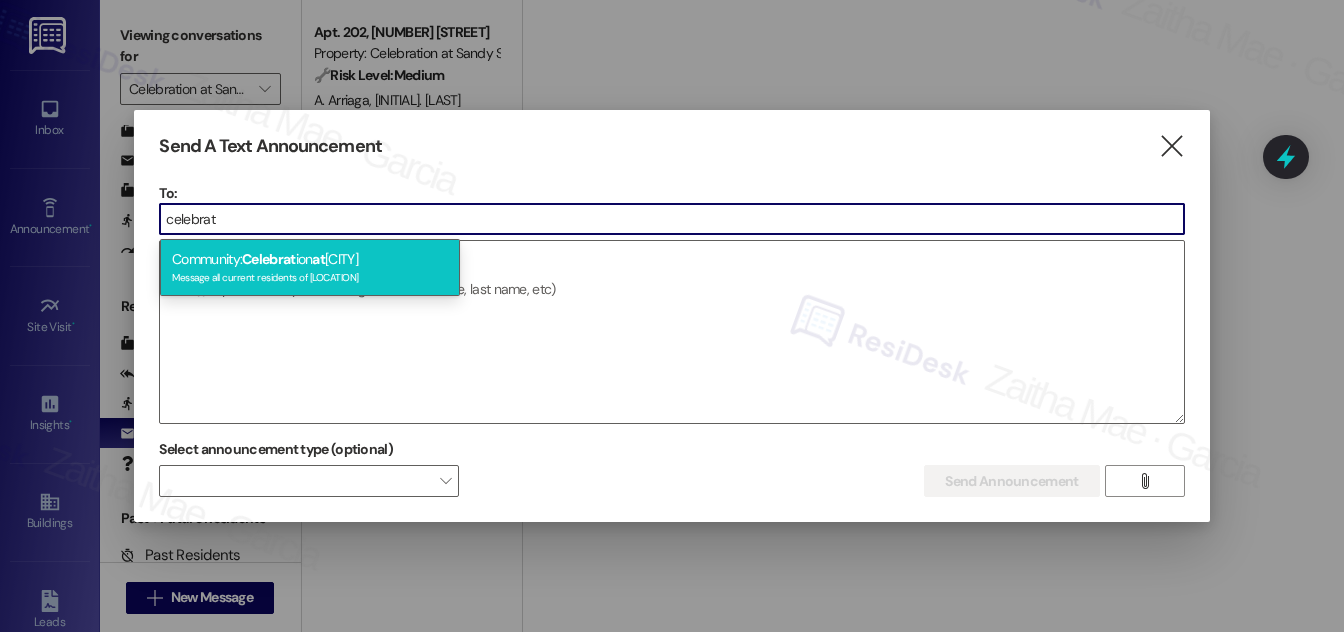 type on "[BRANDNAME]" 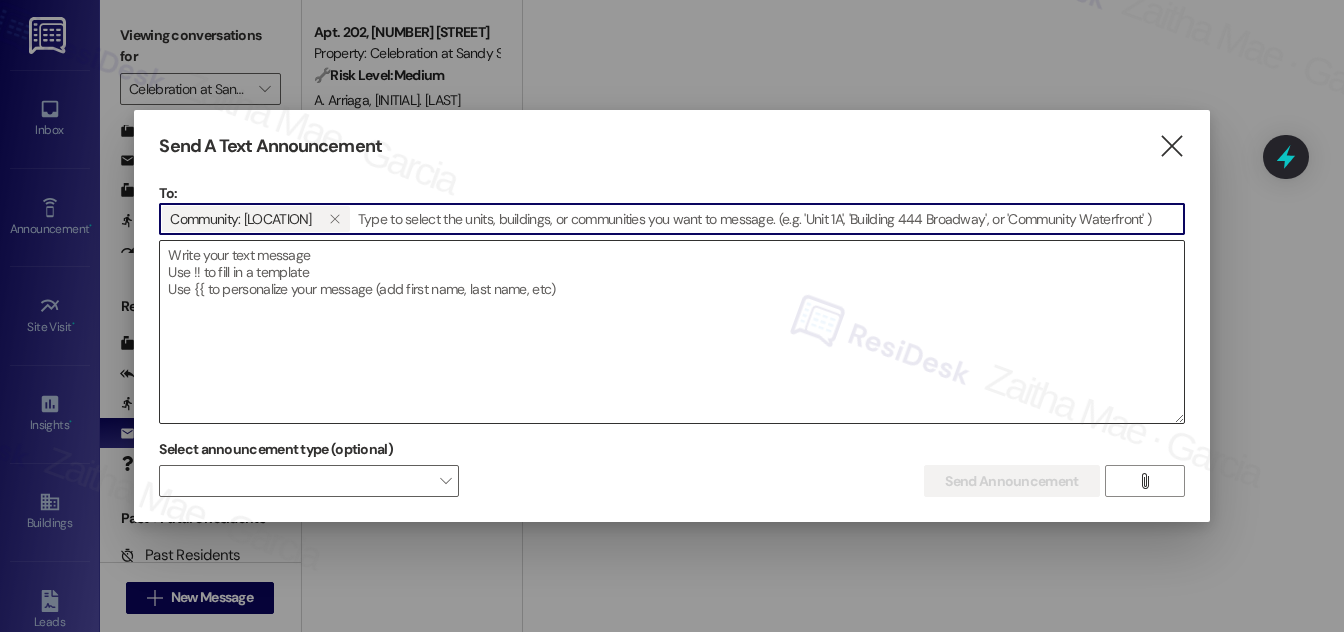 click at bounding box center (671, 332) 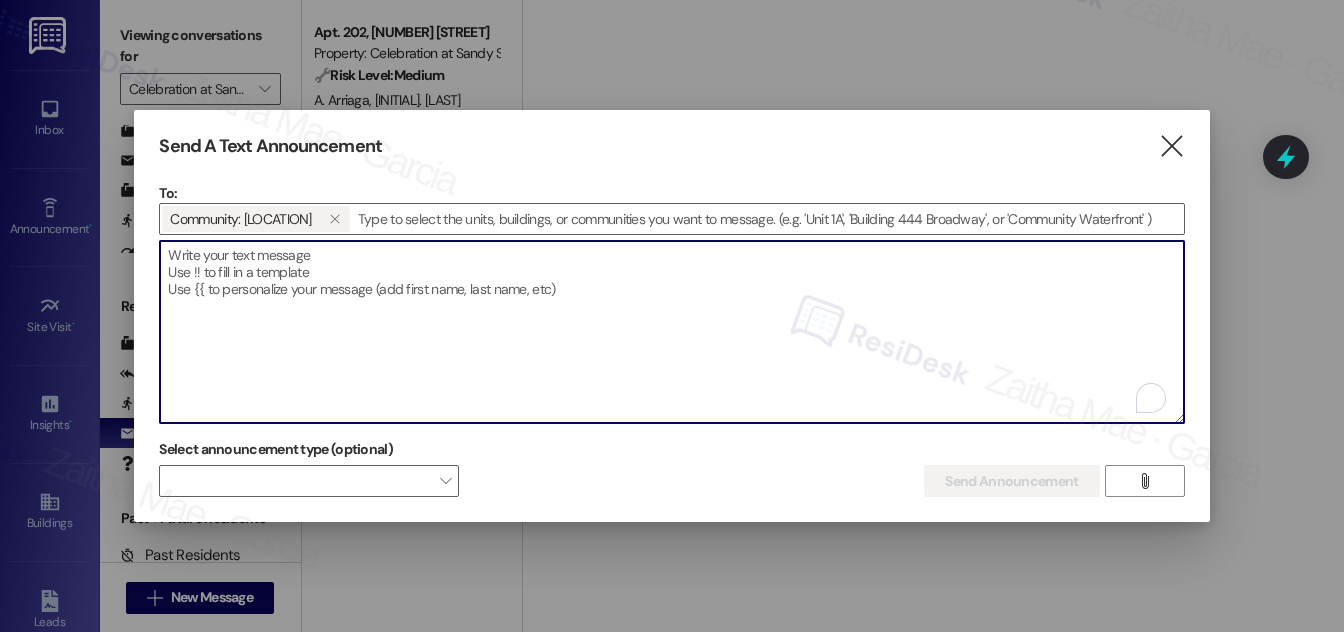 paste on "Hi {{first_name}} - as of this week, {{property}} will no longer be offering this texting service. I wanted to say it's been a pleasure serving you, and if this has been helpful and you'd like to have me back, please let your management team know!" 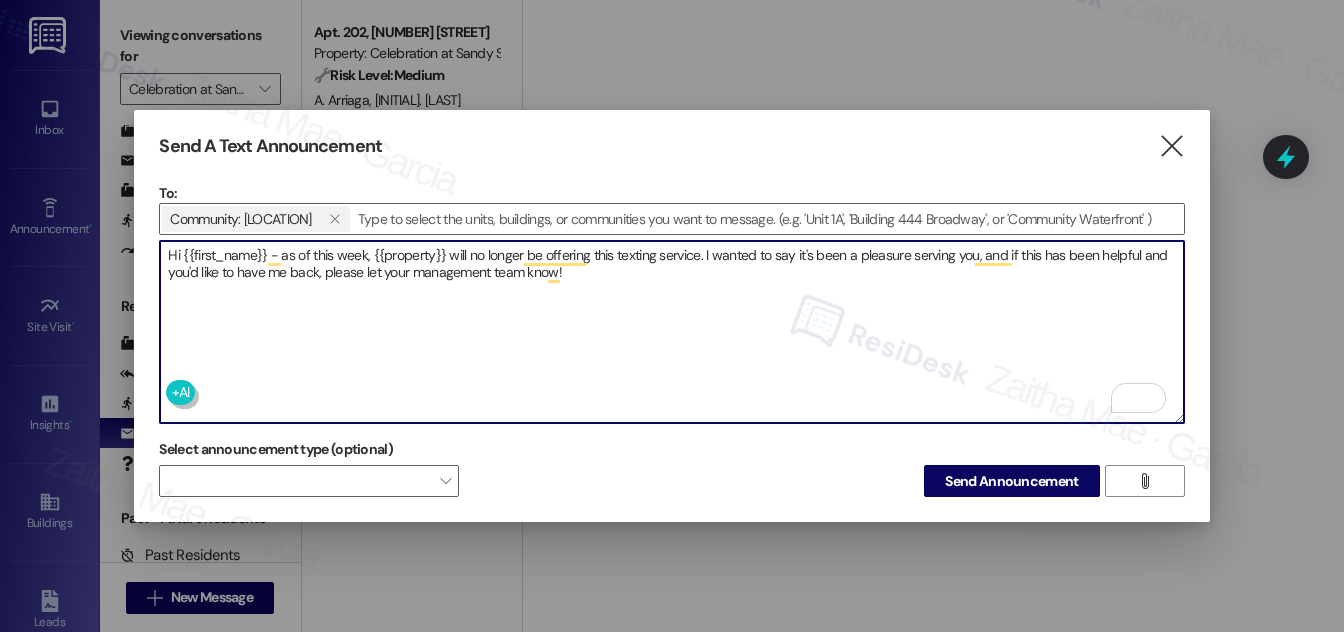 type on "Hi {{first_name}} - as of this week, {{property}} will no longer be offering this texting service. I wanted to say it's been a pleasure serving you, and if this has been helpful and you'd like to have me back, please let your management team know!" 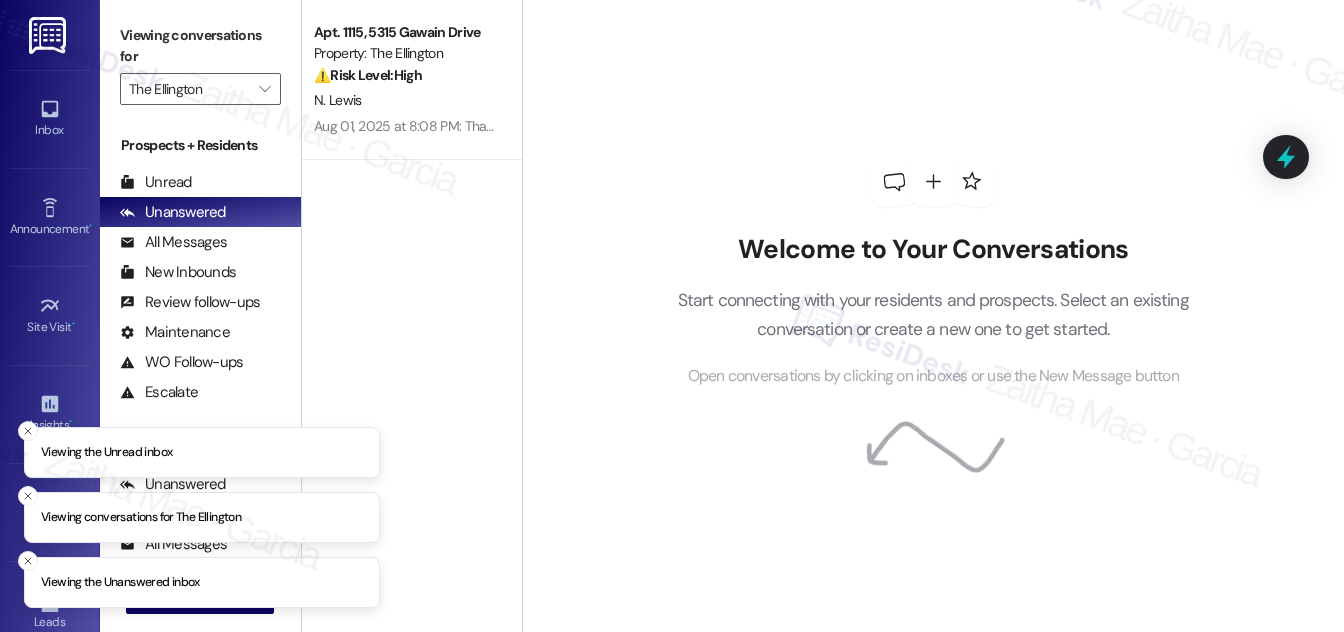 scroll, scrollTop: 0, scrollLeft: 0, axis: both 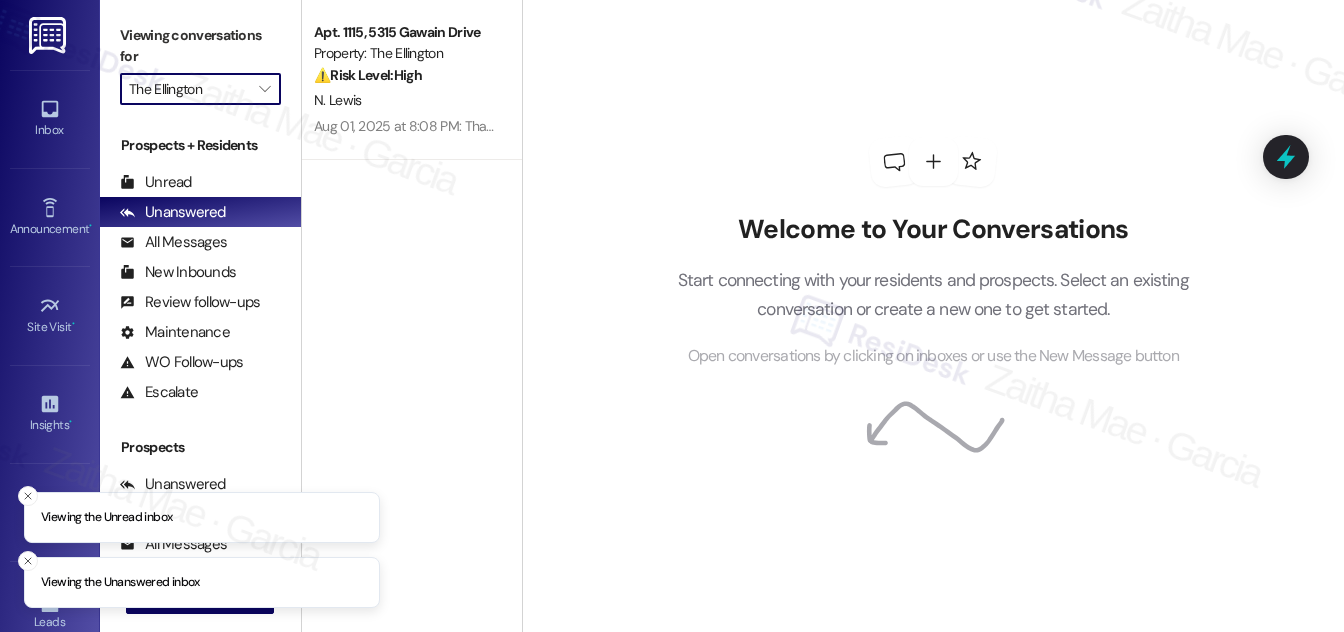 click on "The Ellington" at bounding box center [189, 89] 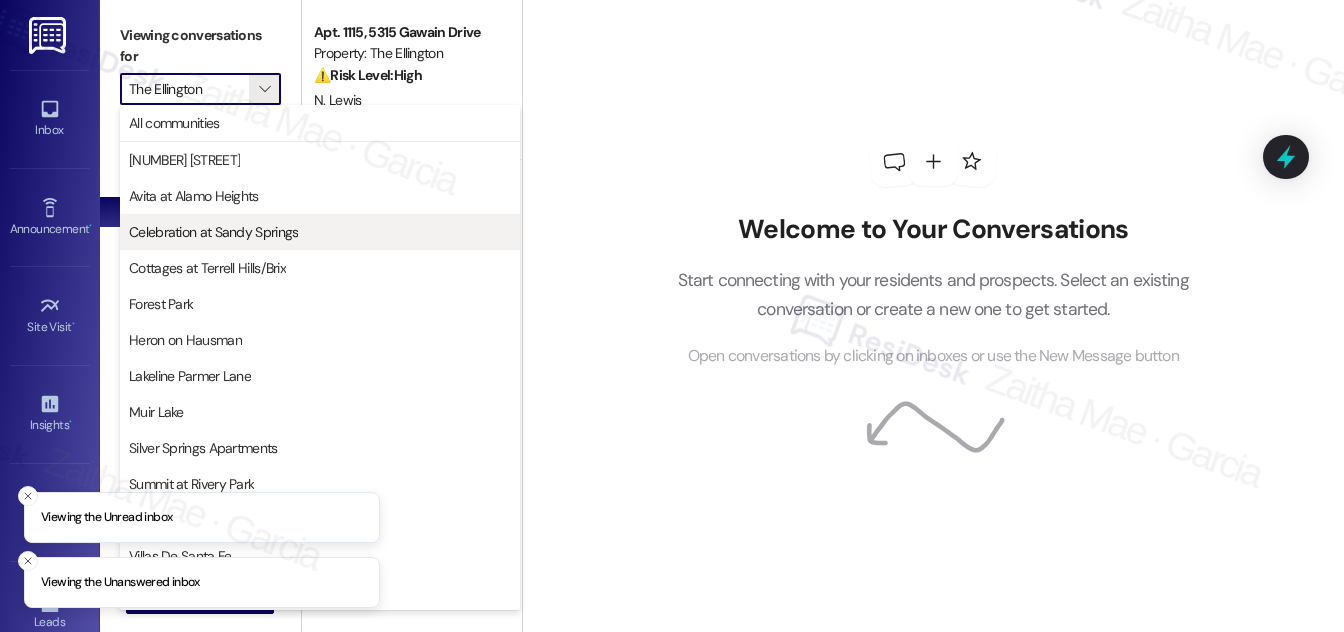 click on "Celebration at Sandy Springs" at bounding box center [213, 232] 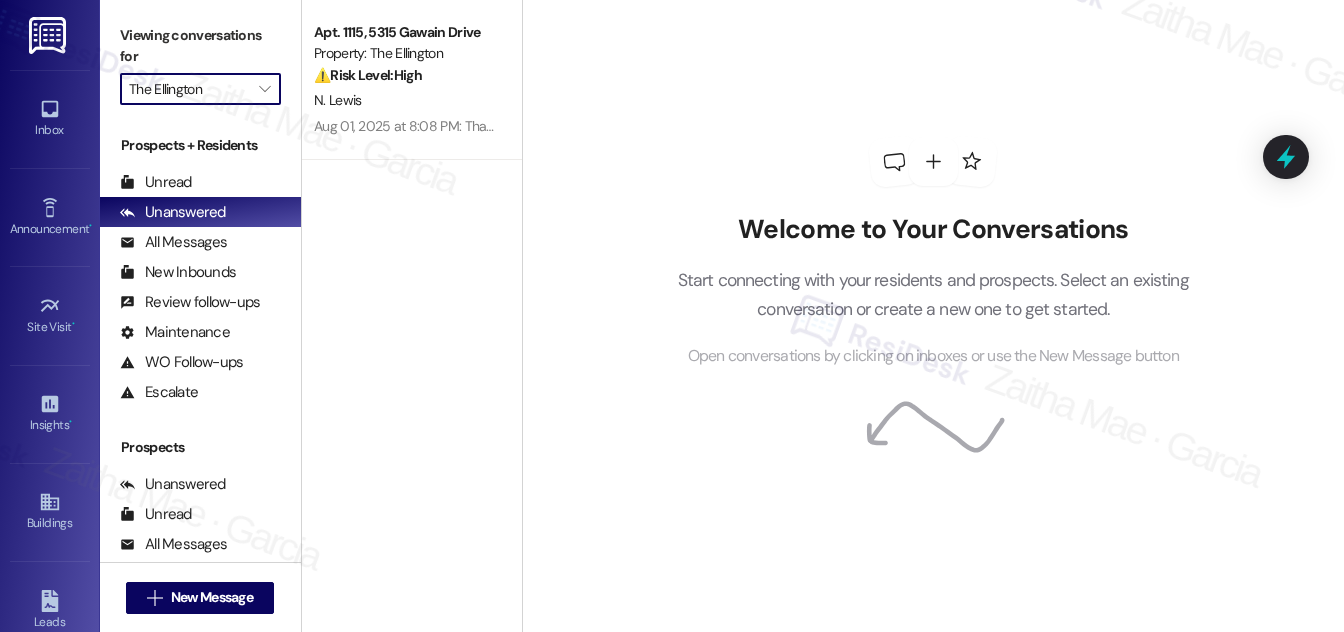 type on "Celebration at Sandy Springs" 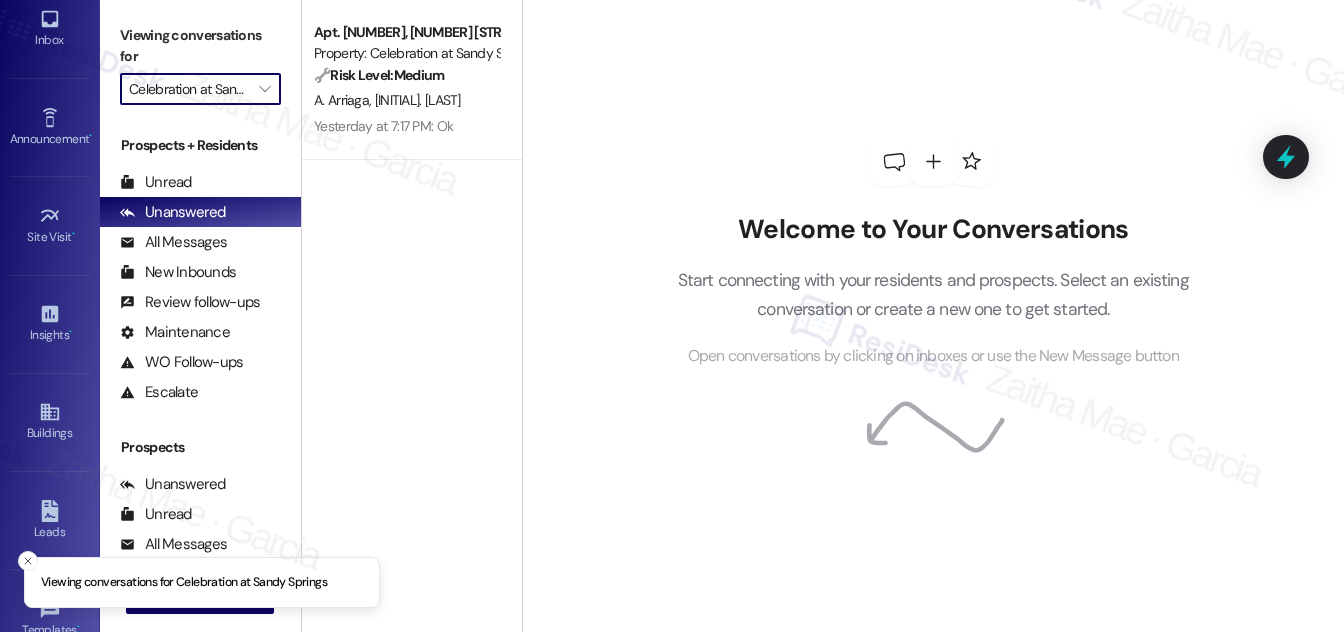 scroll, scrollTop: 314, scrollLeft: 0, axis: vertical 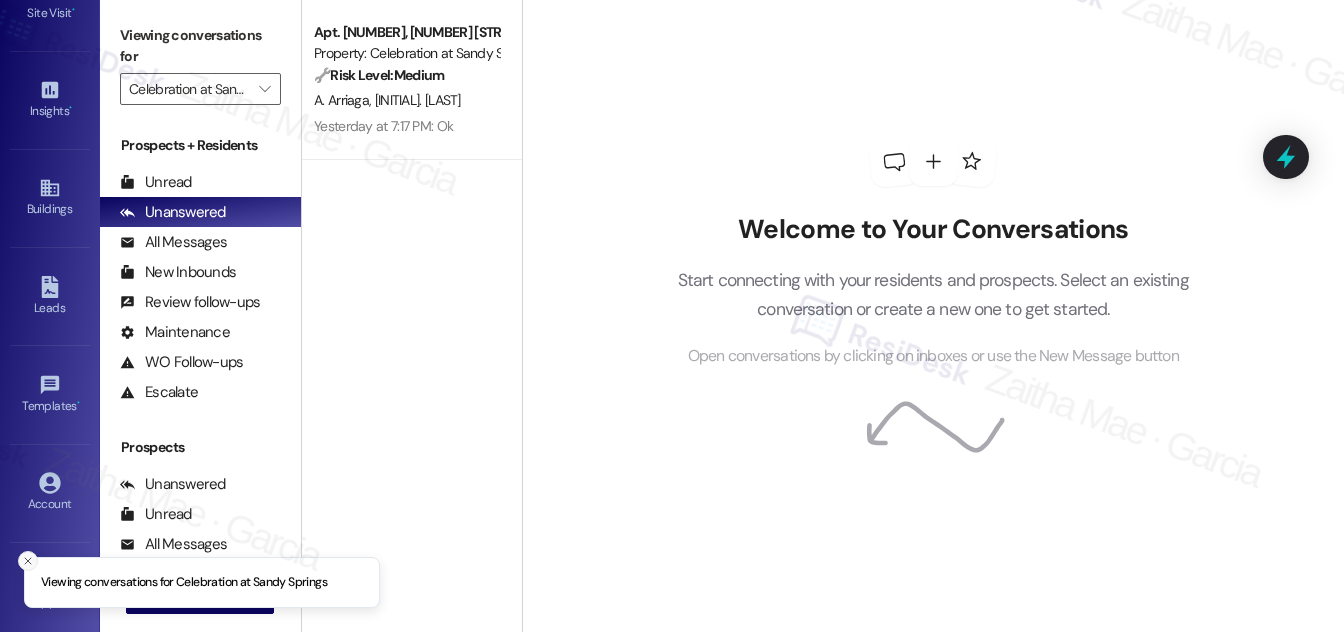 click 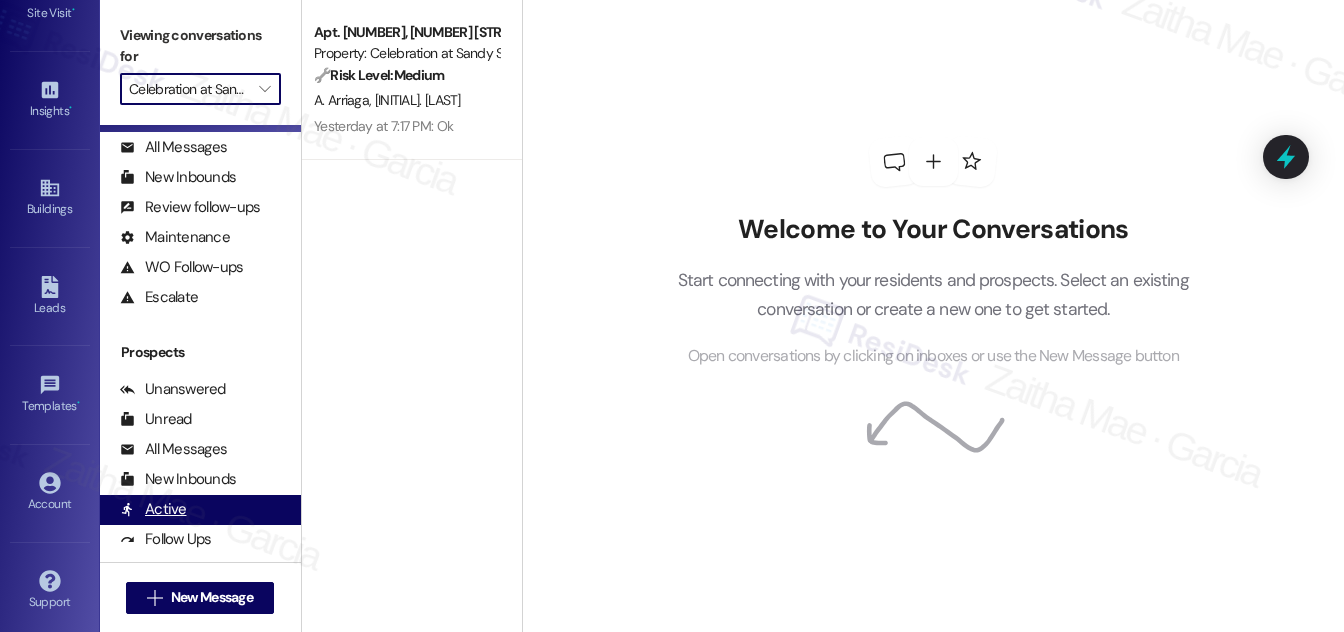 scroll, scrollTop: 363, scrollLeft: 0, axis: vertical 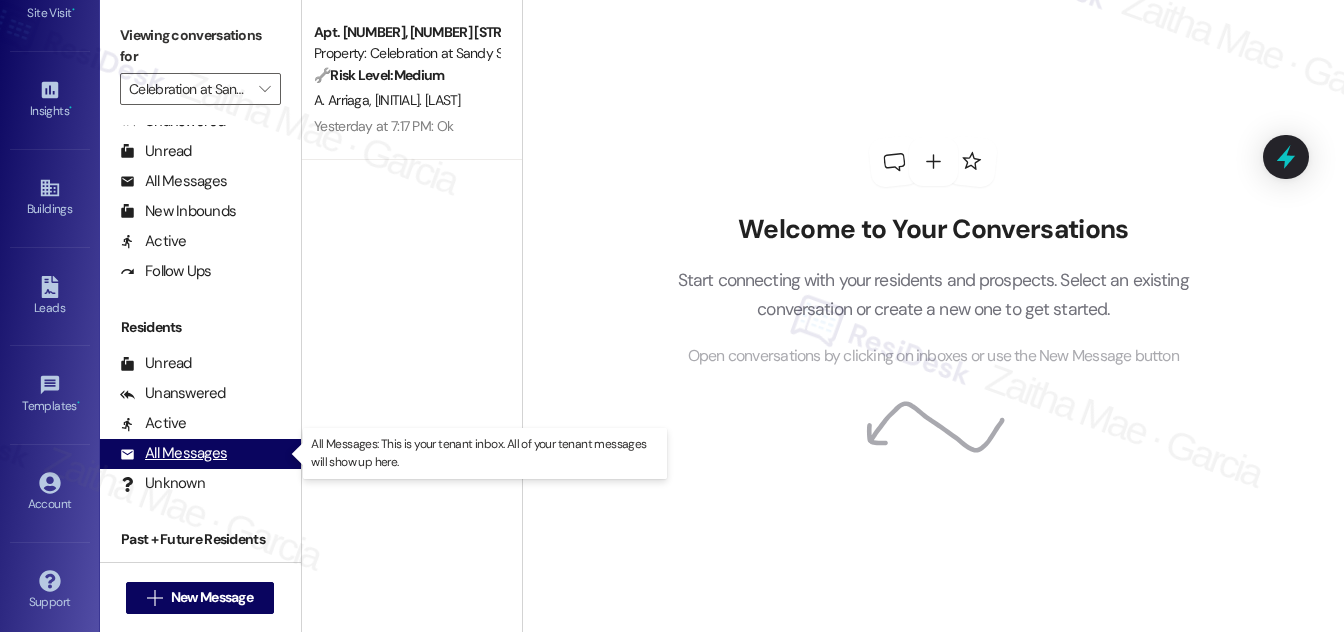 click on "All Messages" at bounding box center [173, 453] 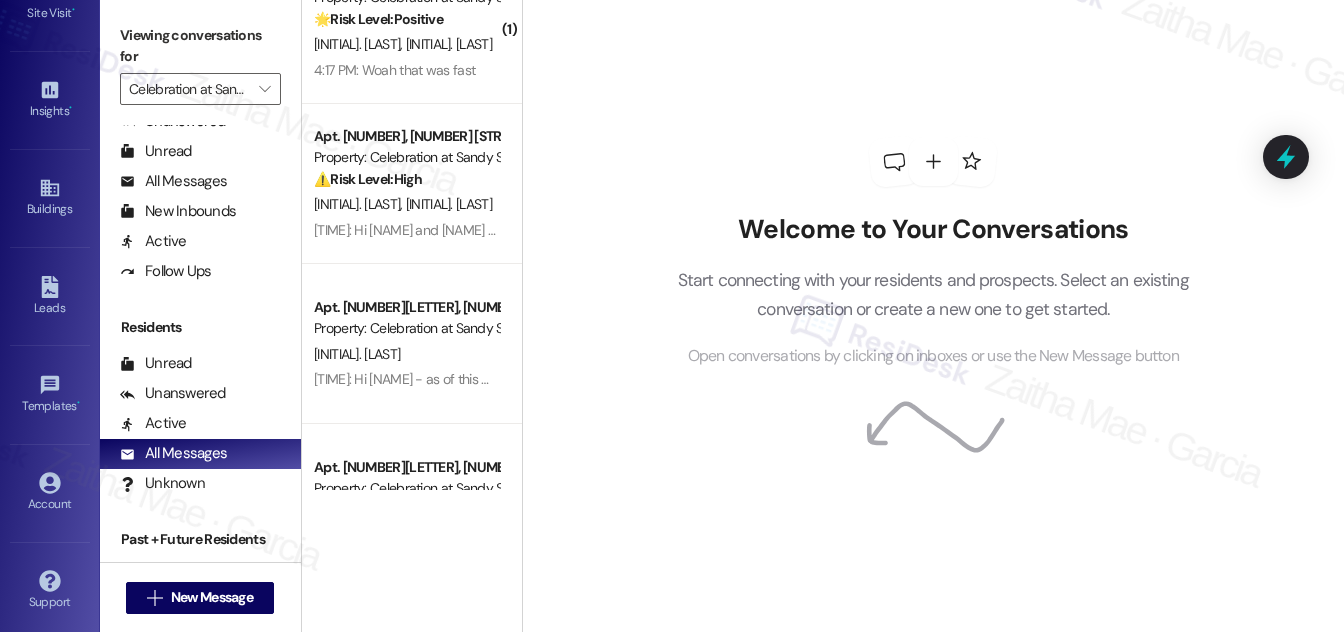 scroll, scrollTop: 0, scrollLeft: 0, axis: both 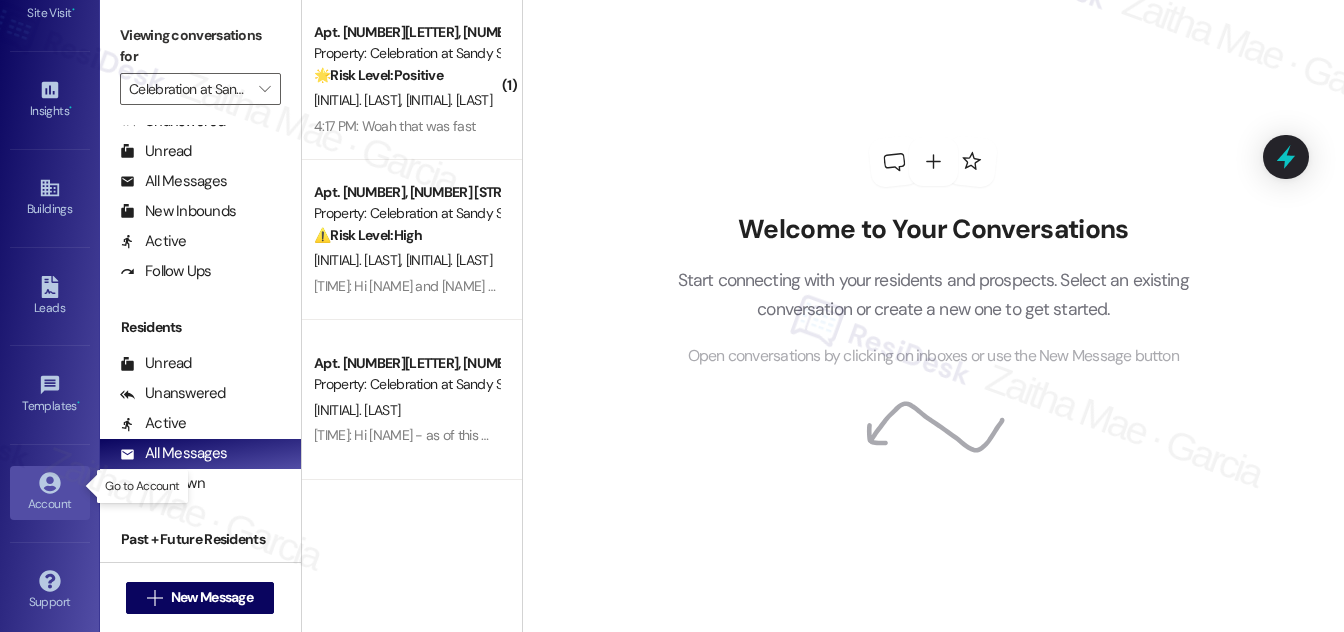 click on "Account" at bounding box center [50, 504] 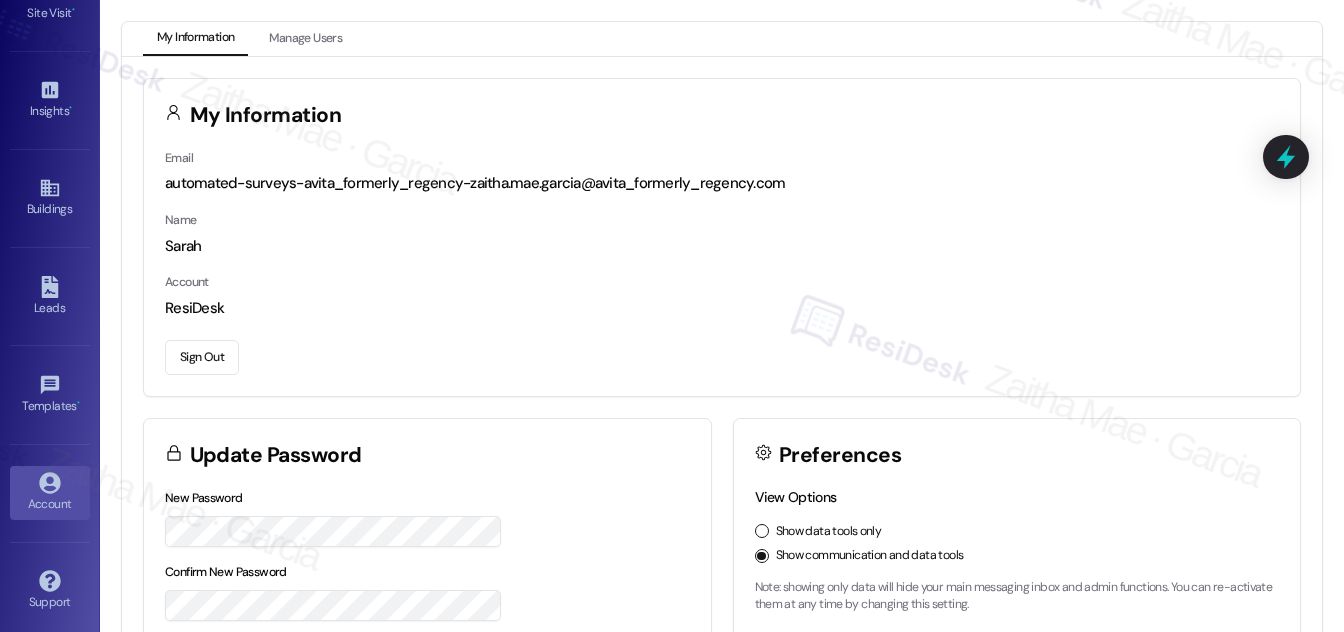 click on "Sign Out" at bounding box center (202, 357) 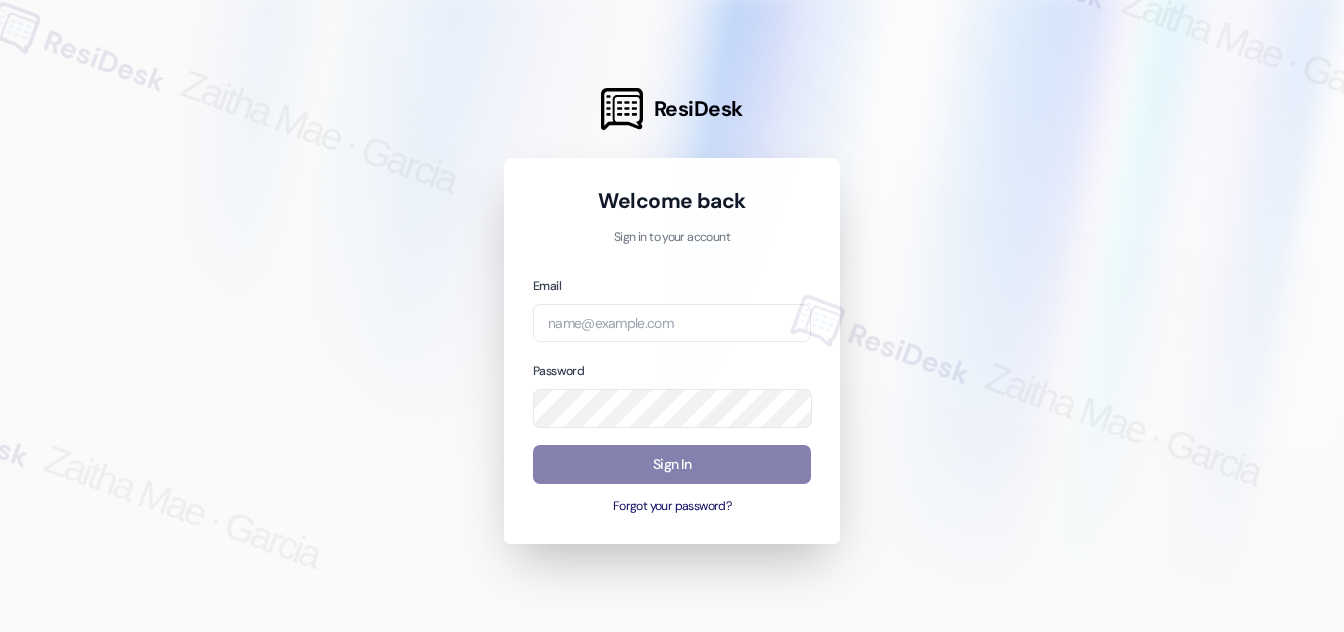 scroll, scrollTop: 0, scrollLeft: 0, axis: both 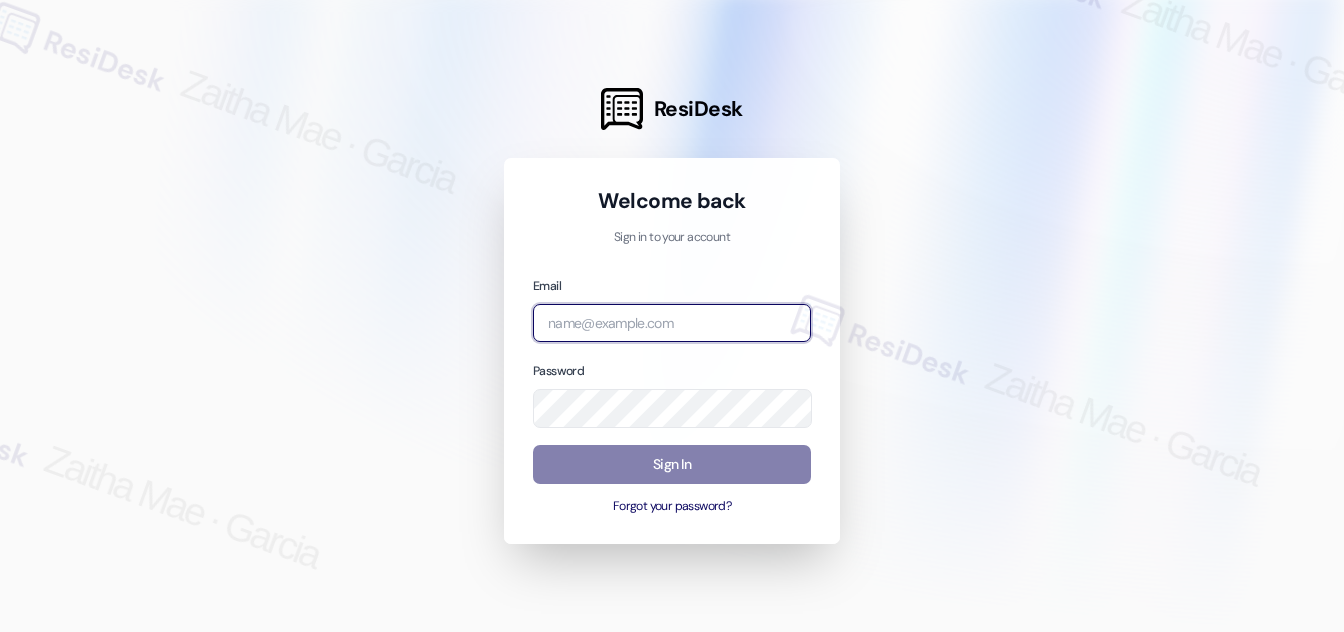 click at bounding box center (672, 323) 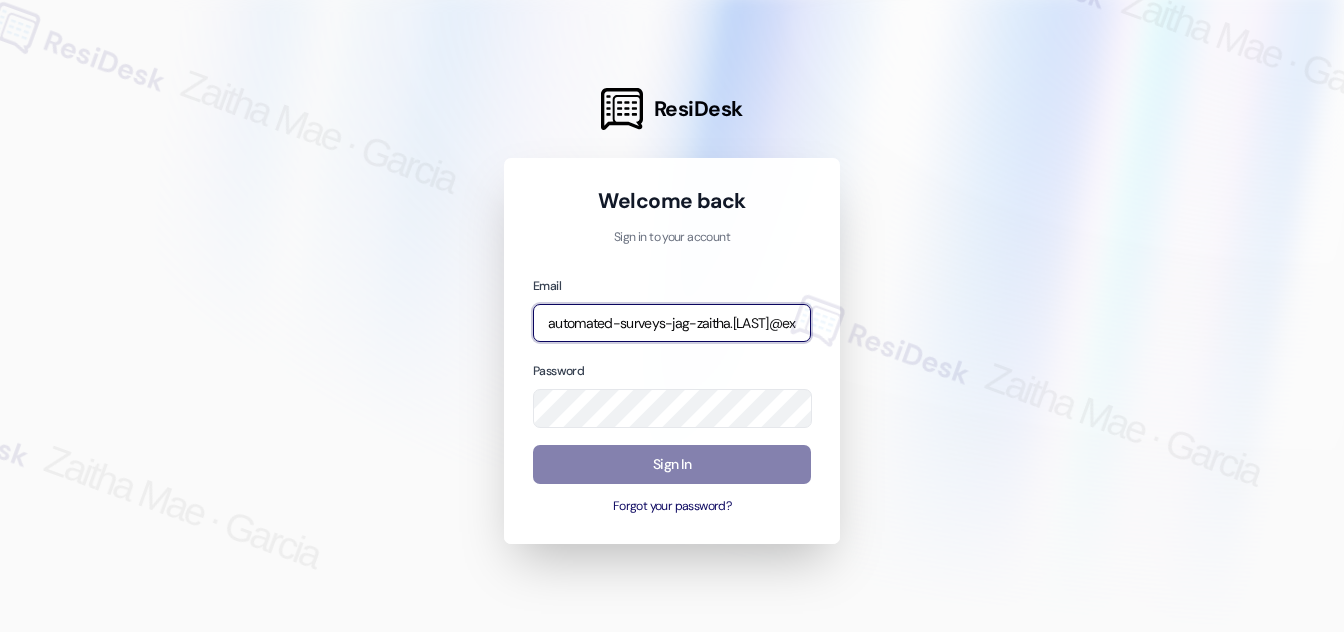 type on "automated-surveys-jag-zaitha.[LAST]@example.com" 